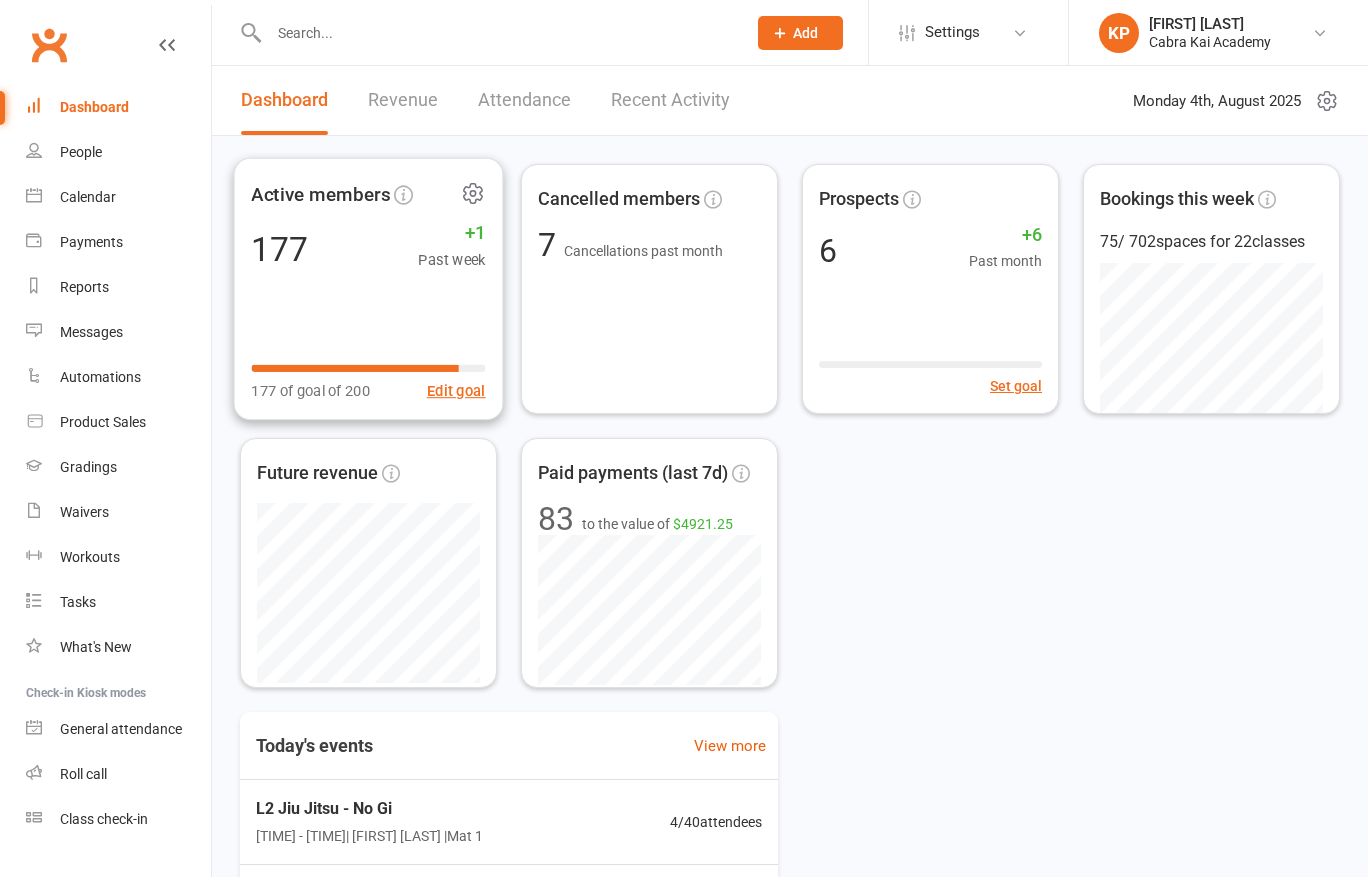 scroll, scrollTop: 0, scrollLeft: 0, axis: both 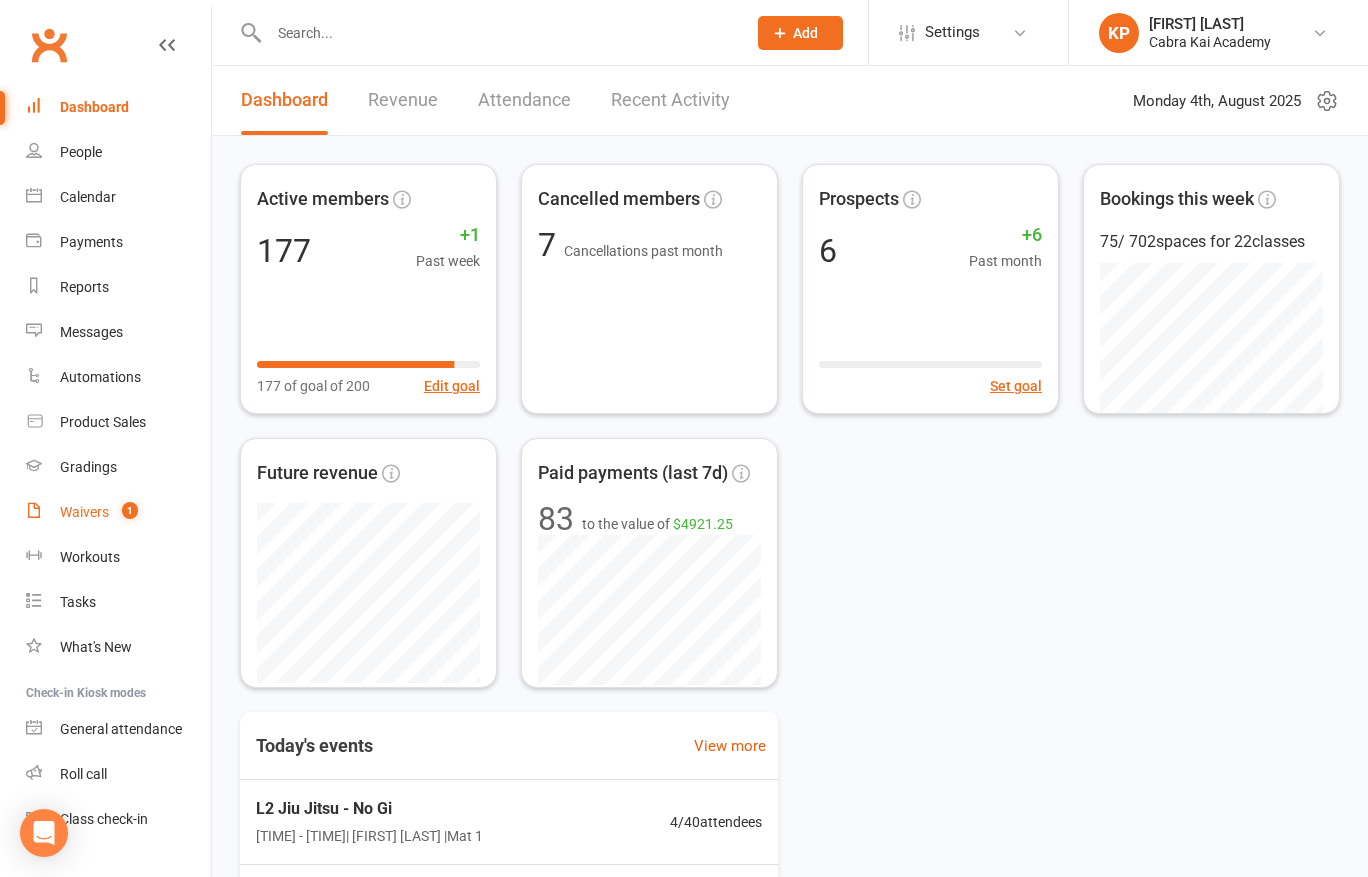 click on "Waivers   1" at bounding box center [118, 512] 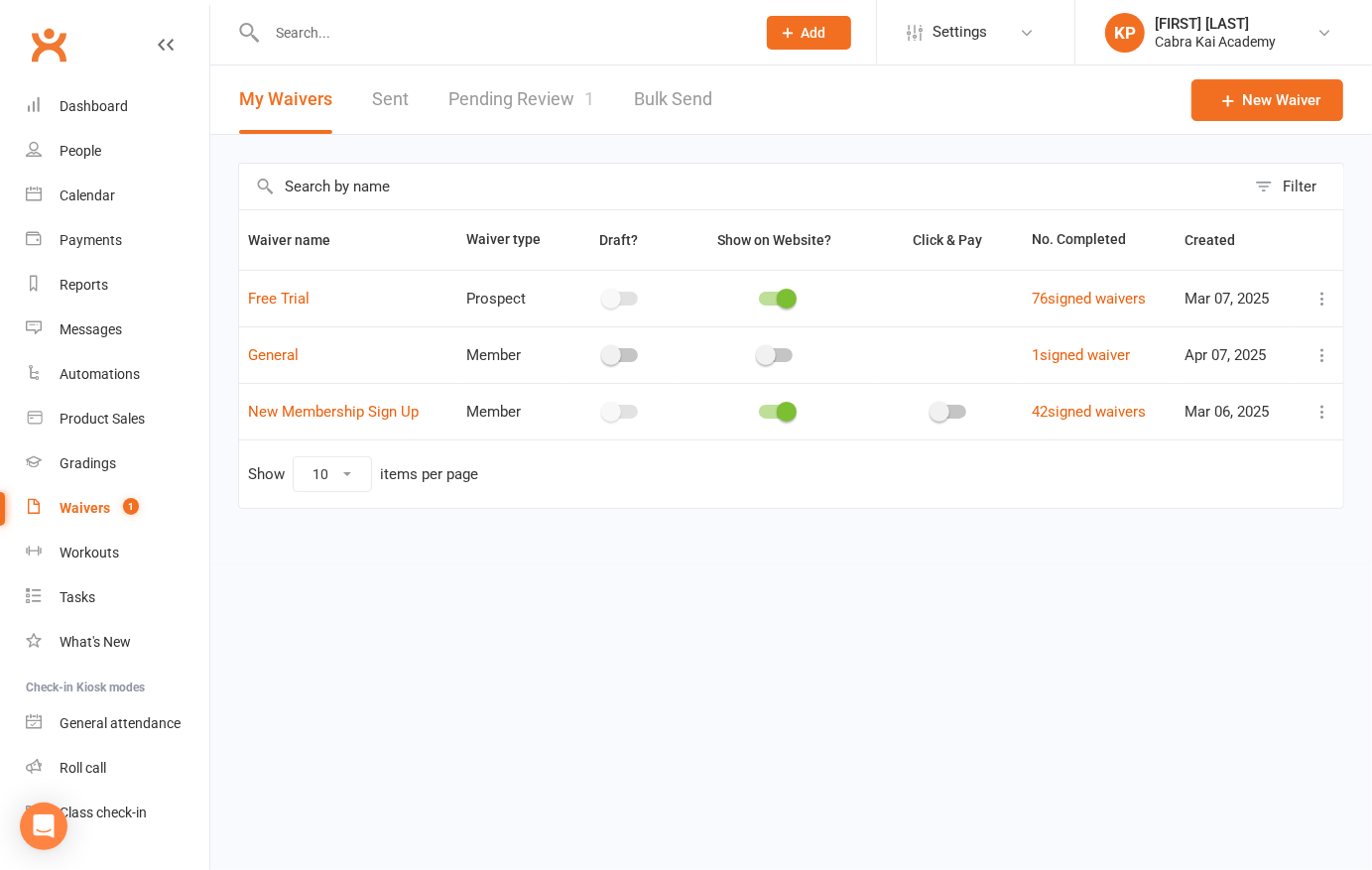 click on "Pending Review 1" at bounding box center [521, 99] 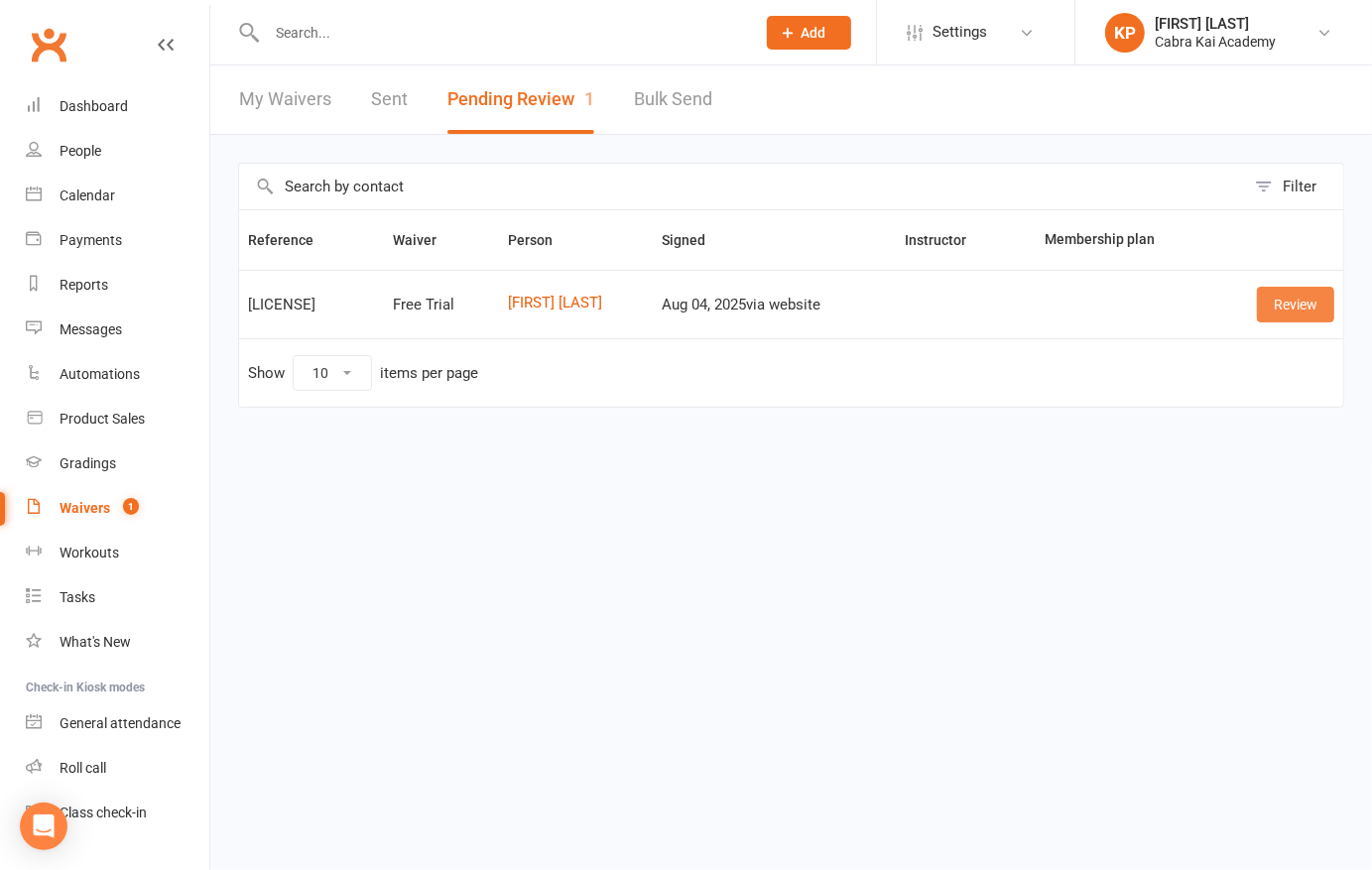 click on "Review" at bounding box center [1296, 305] 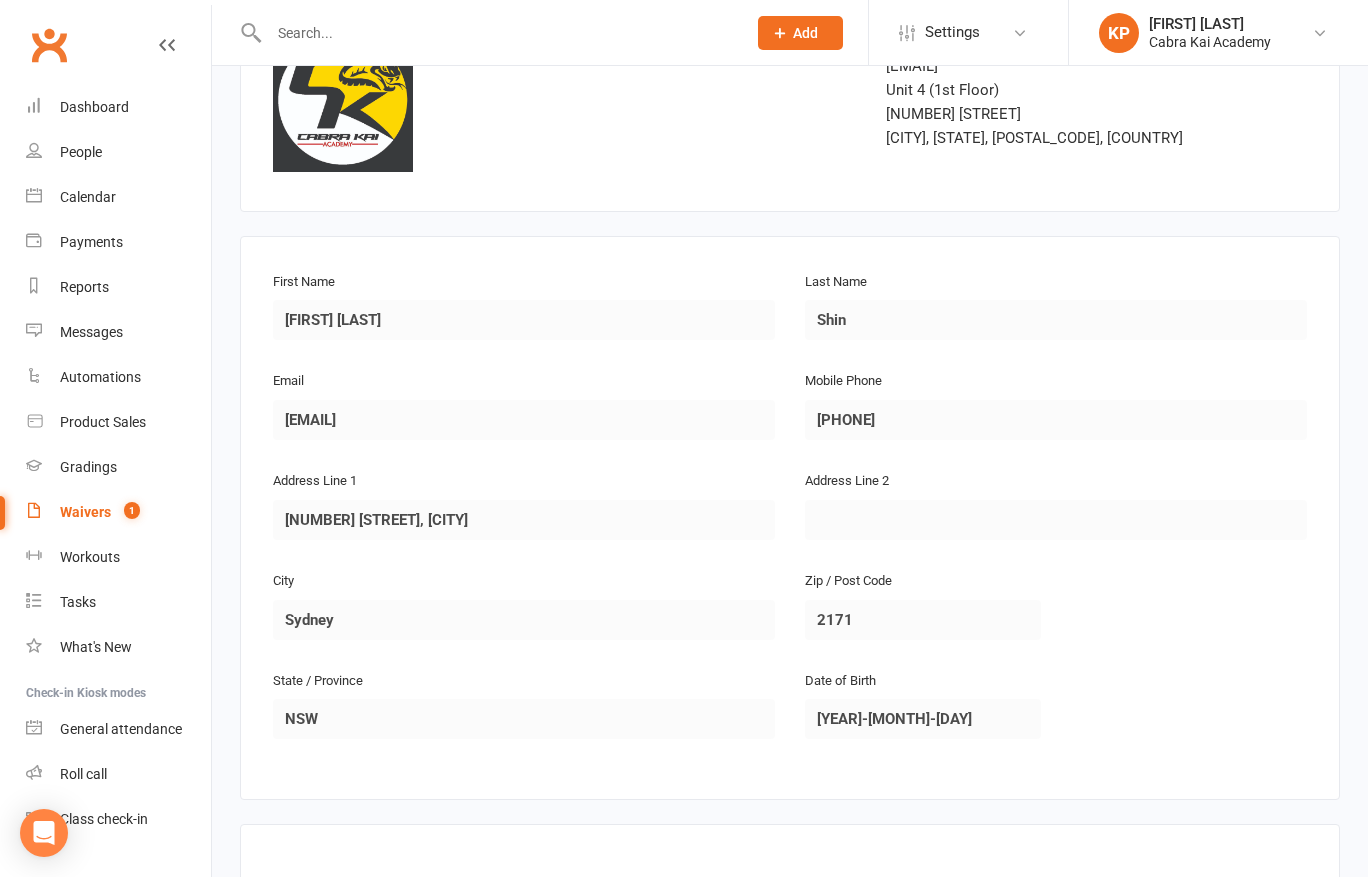 scroll, scrollTop: 482, scrollLeft: 0, axis: vertical 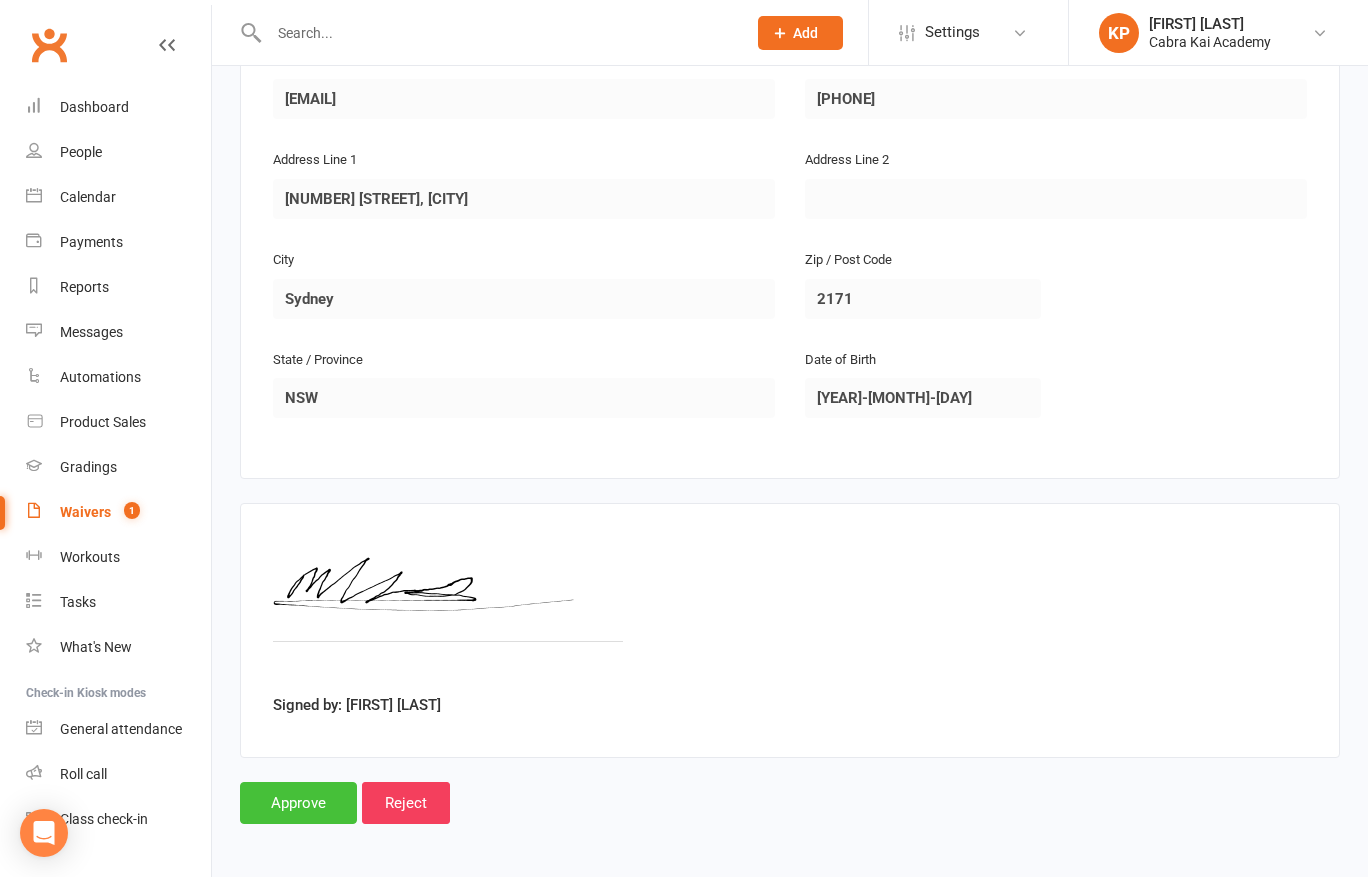 click on "Approve" at bounding box center (298, 803) 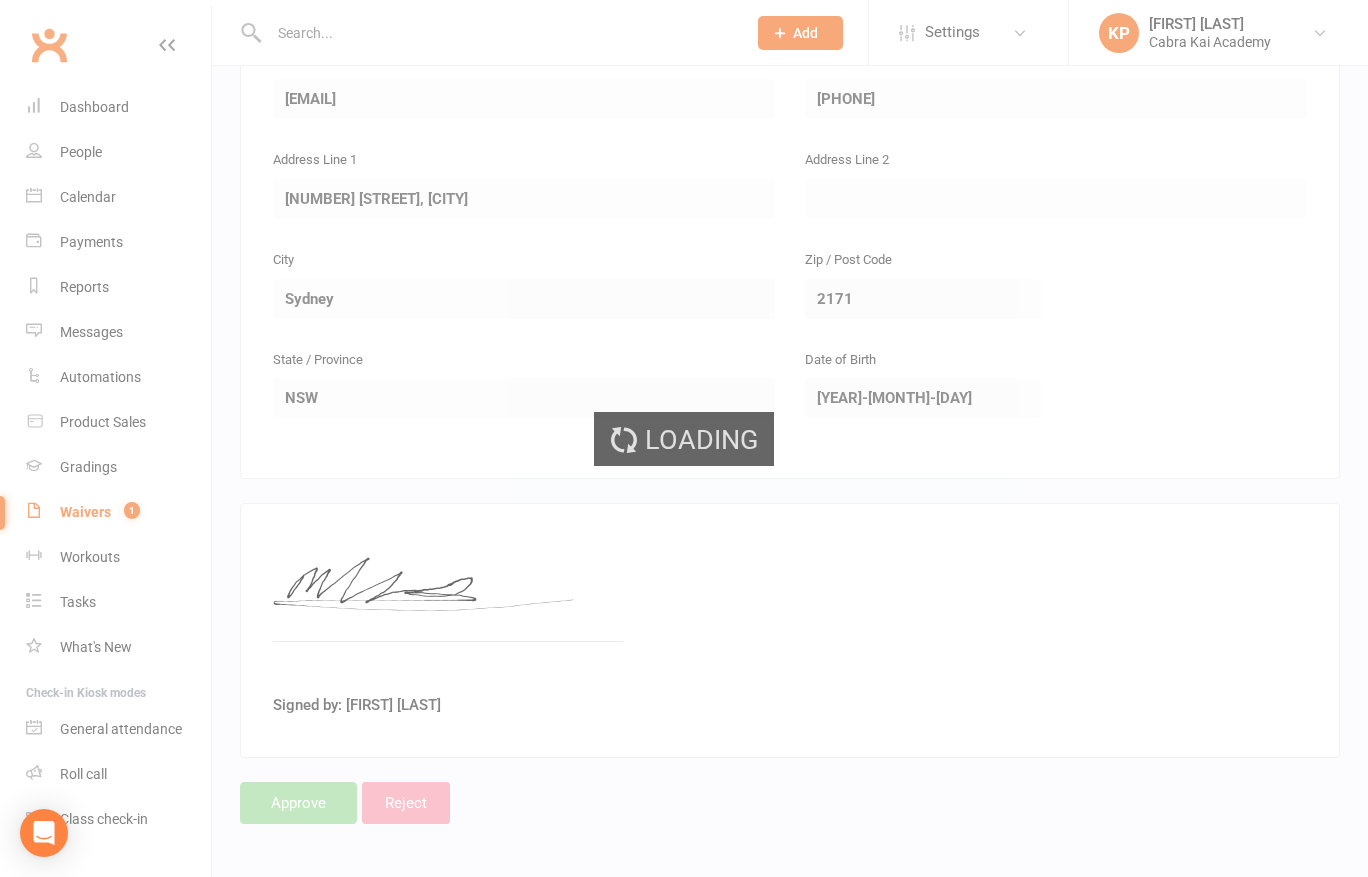 scroll, scrollTop: 0, scrollLeft: 0, axis: both 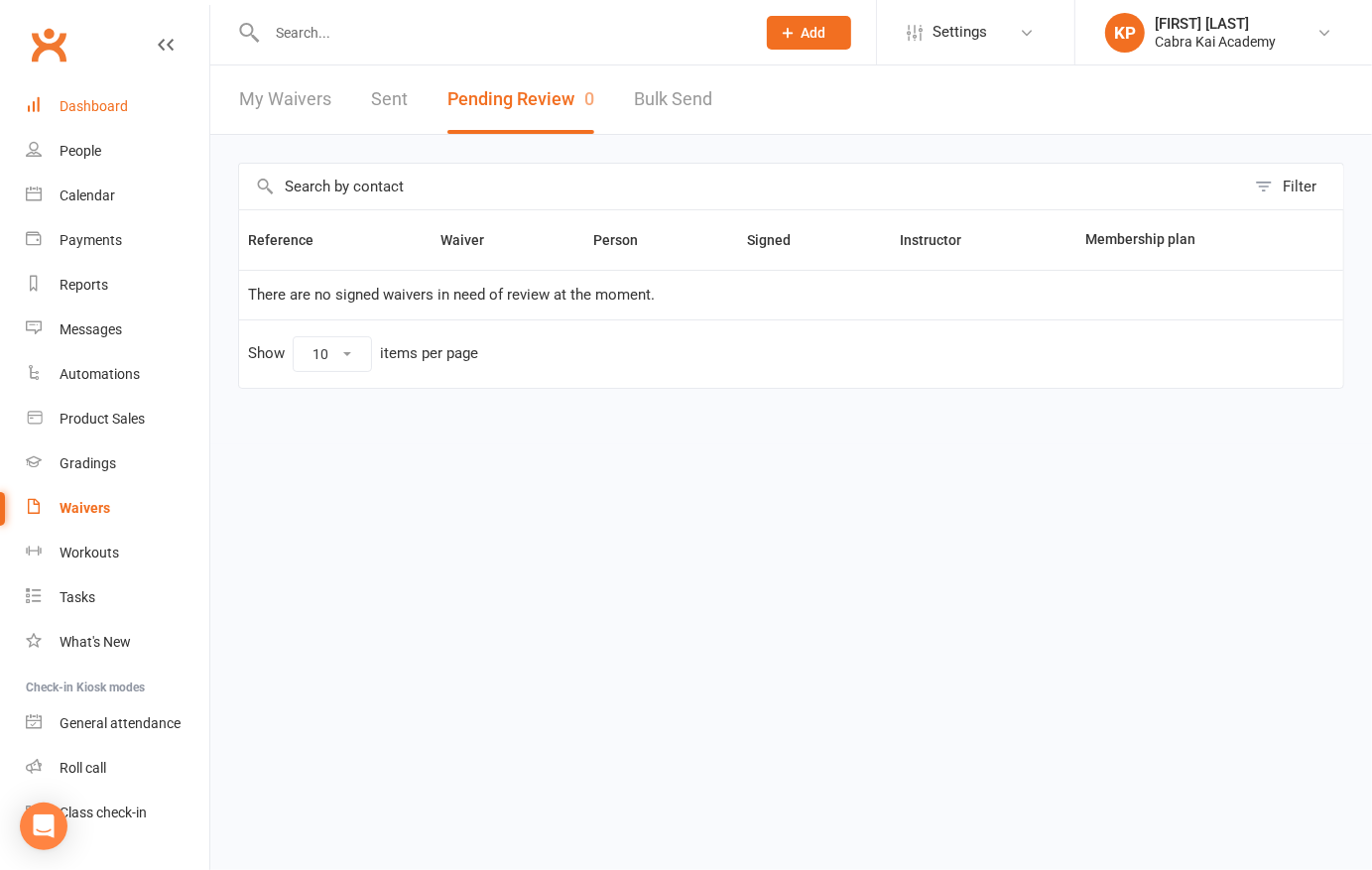 click on "Dashboard" at bounding box center [117, 106] 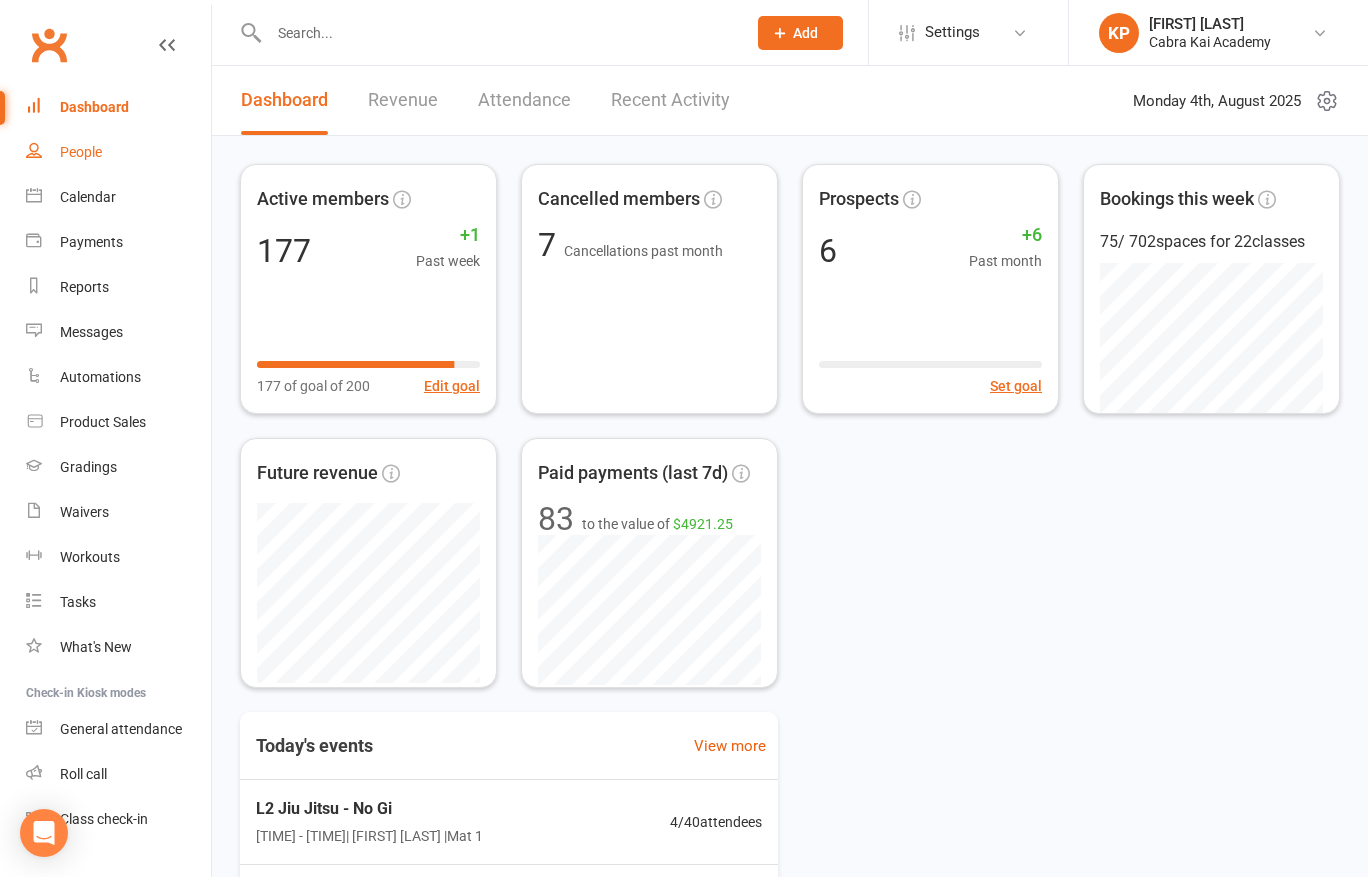 click on "People" at bounding box center [81, 152] 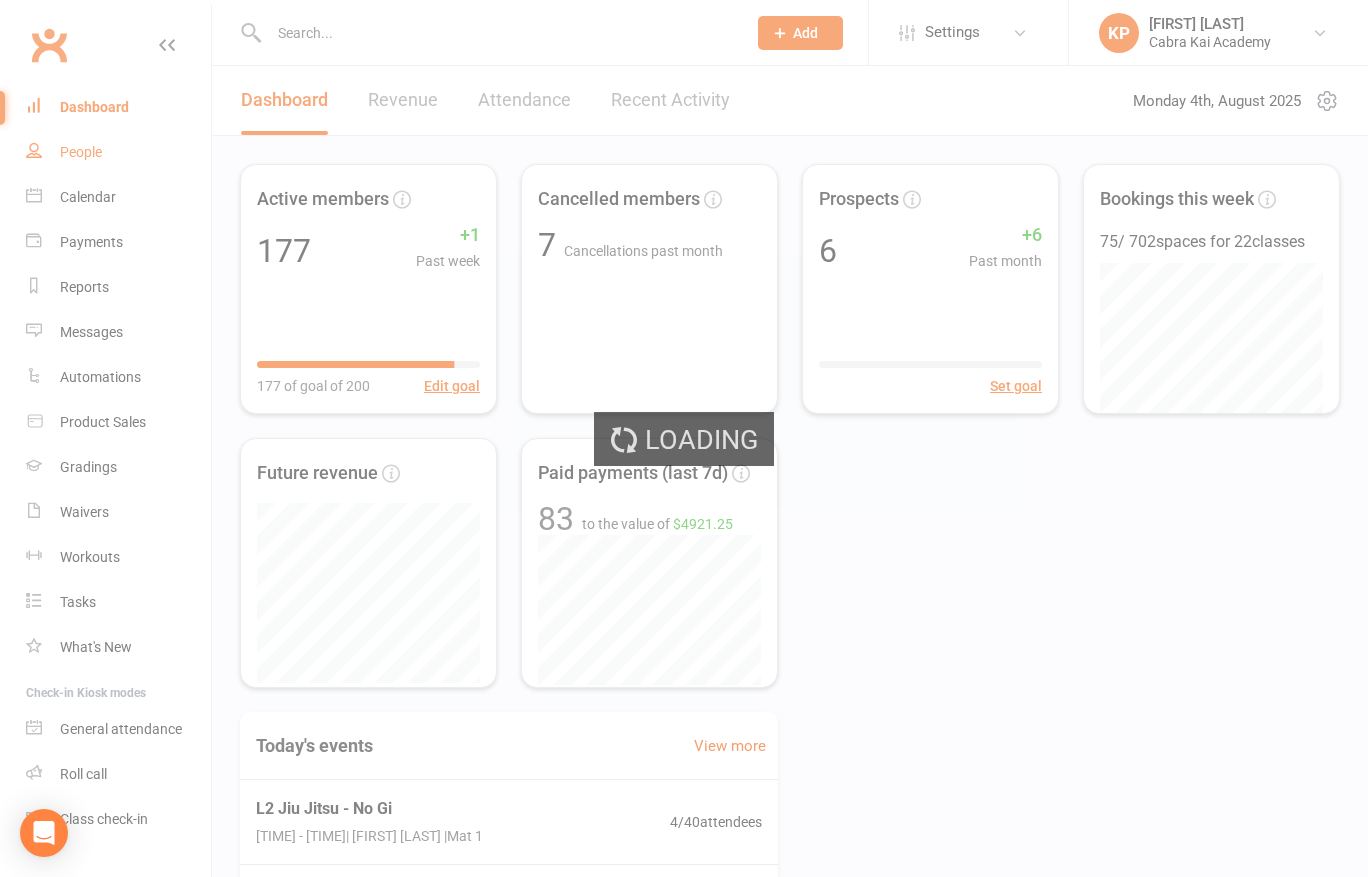 select on "25" 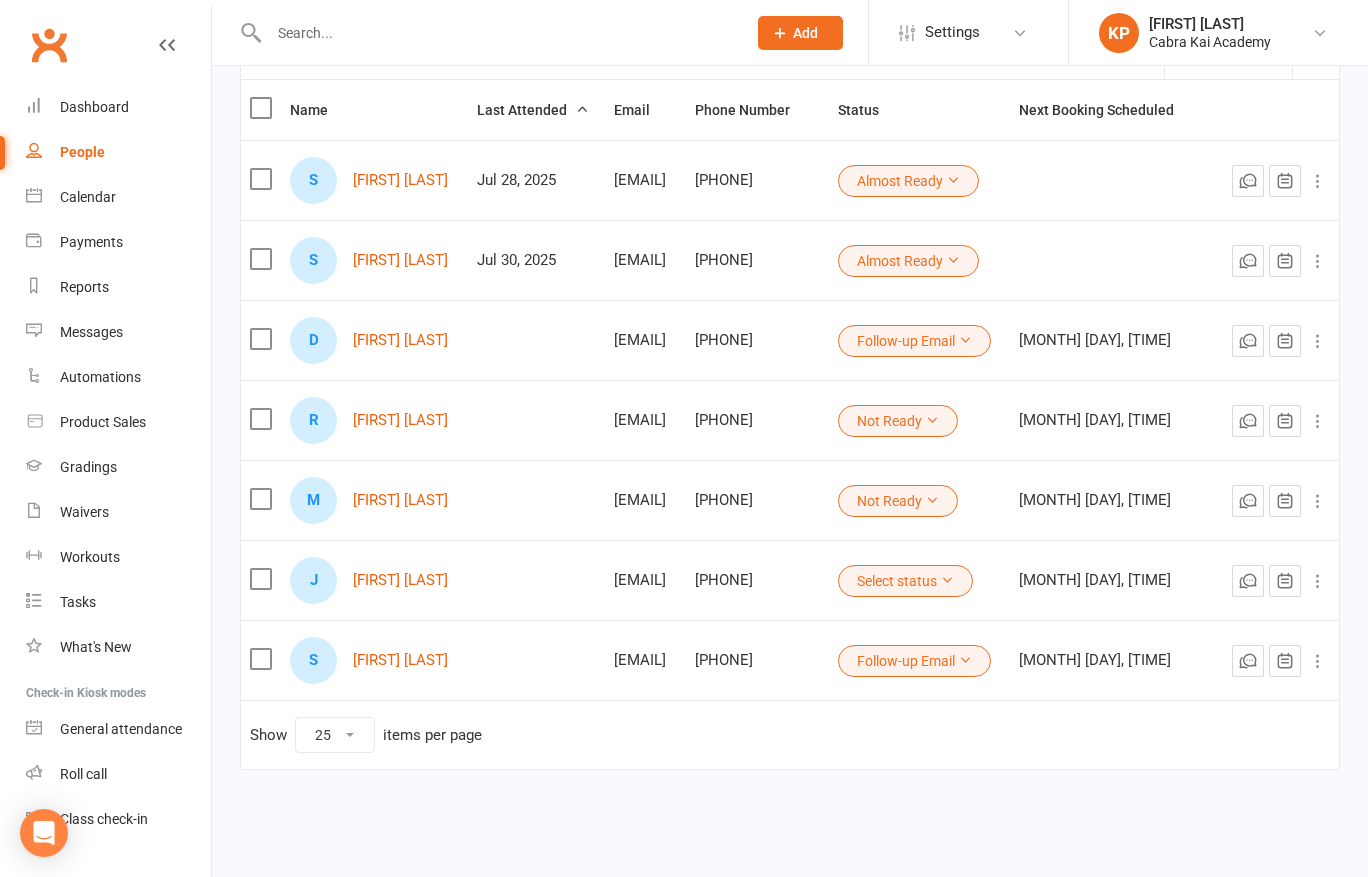 scroll, scrollTop: 221, scrollLeft: 0, axis: vertical 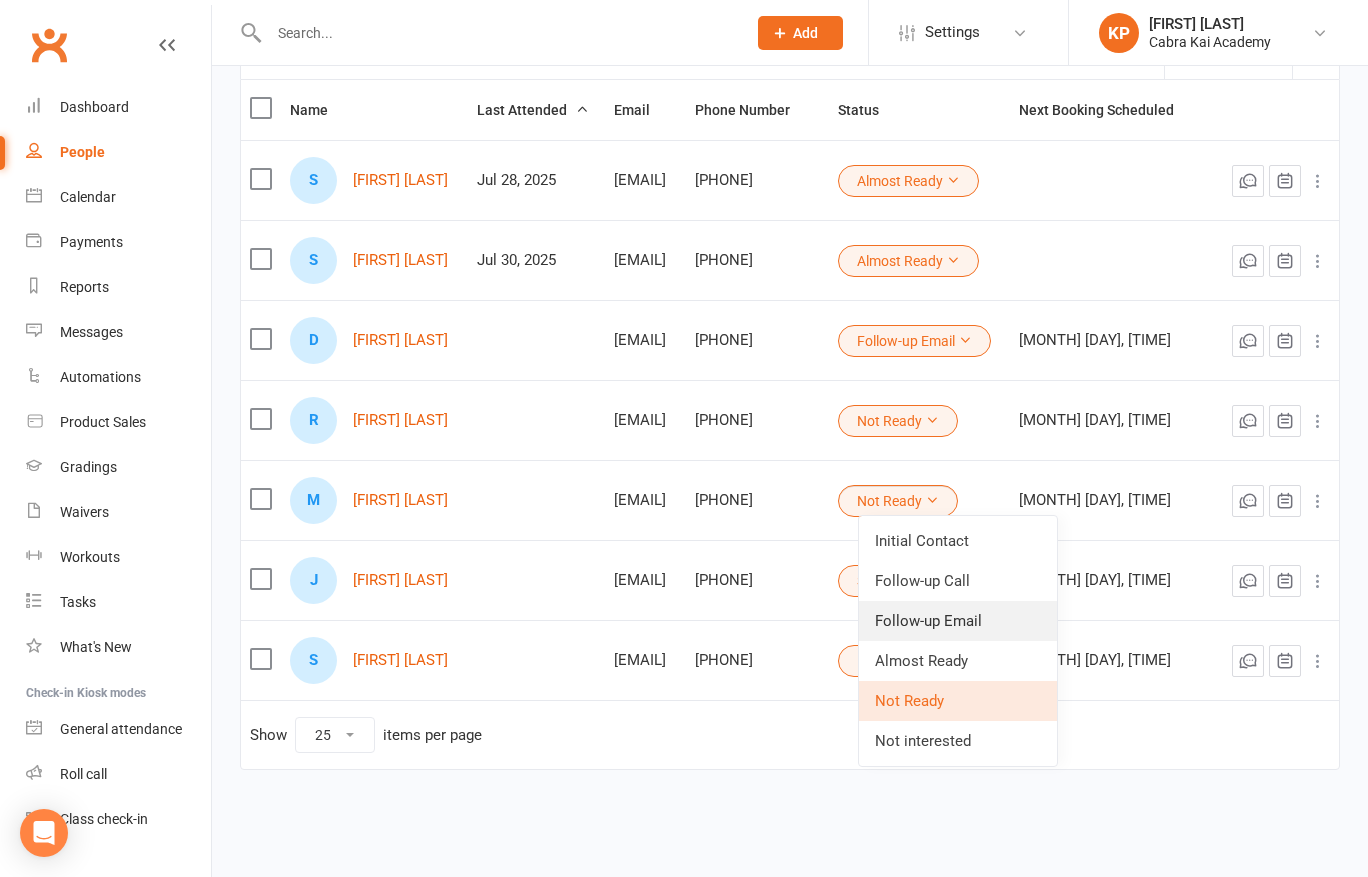 click on "Follow-up Email" at bounding box center [958, 621] 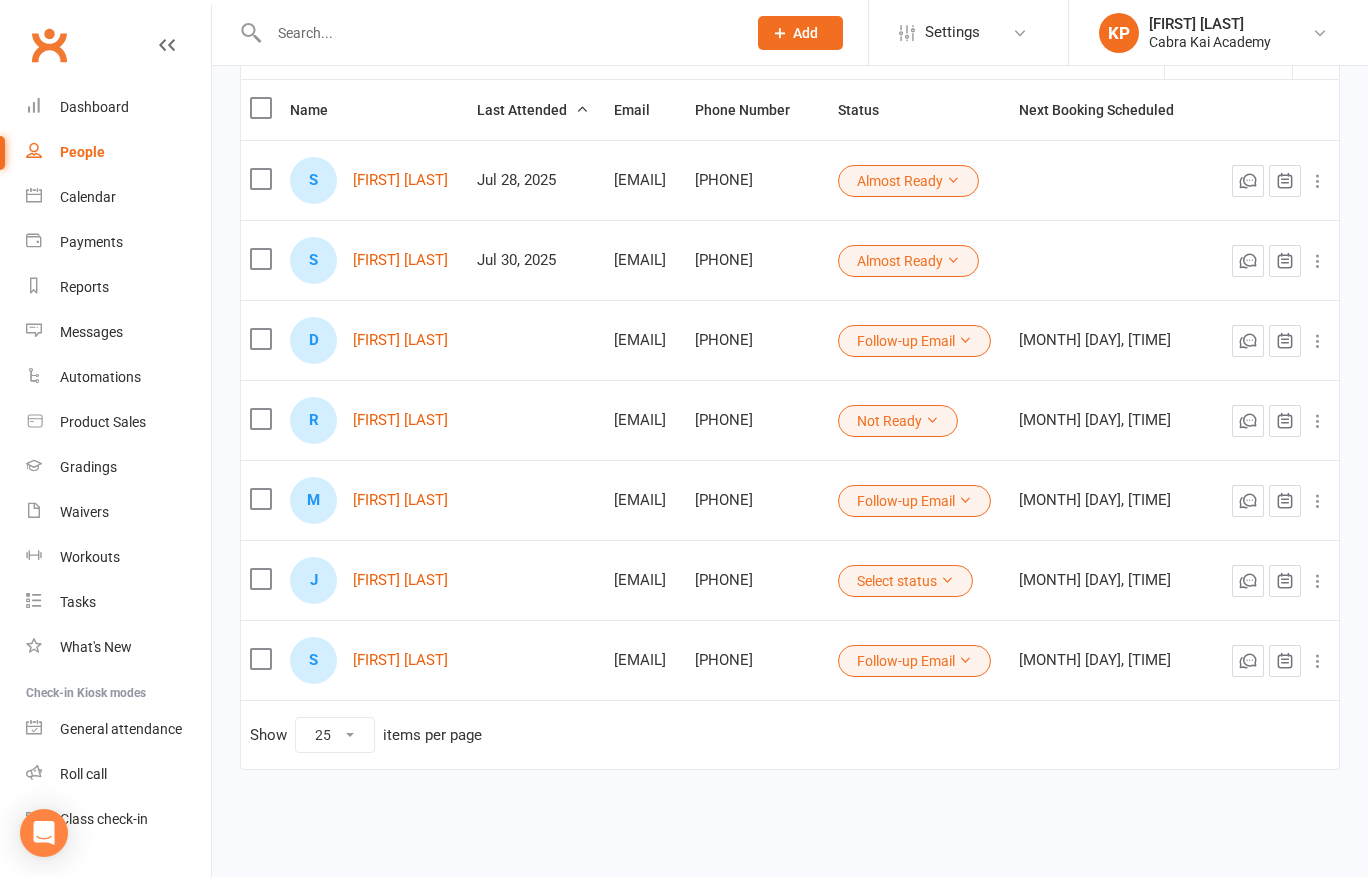 click at bounding box center [947, 580] 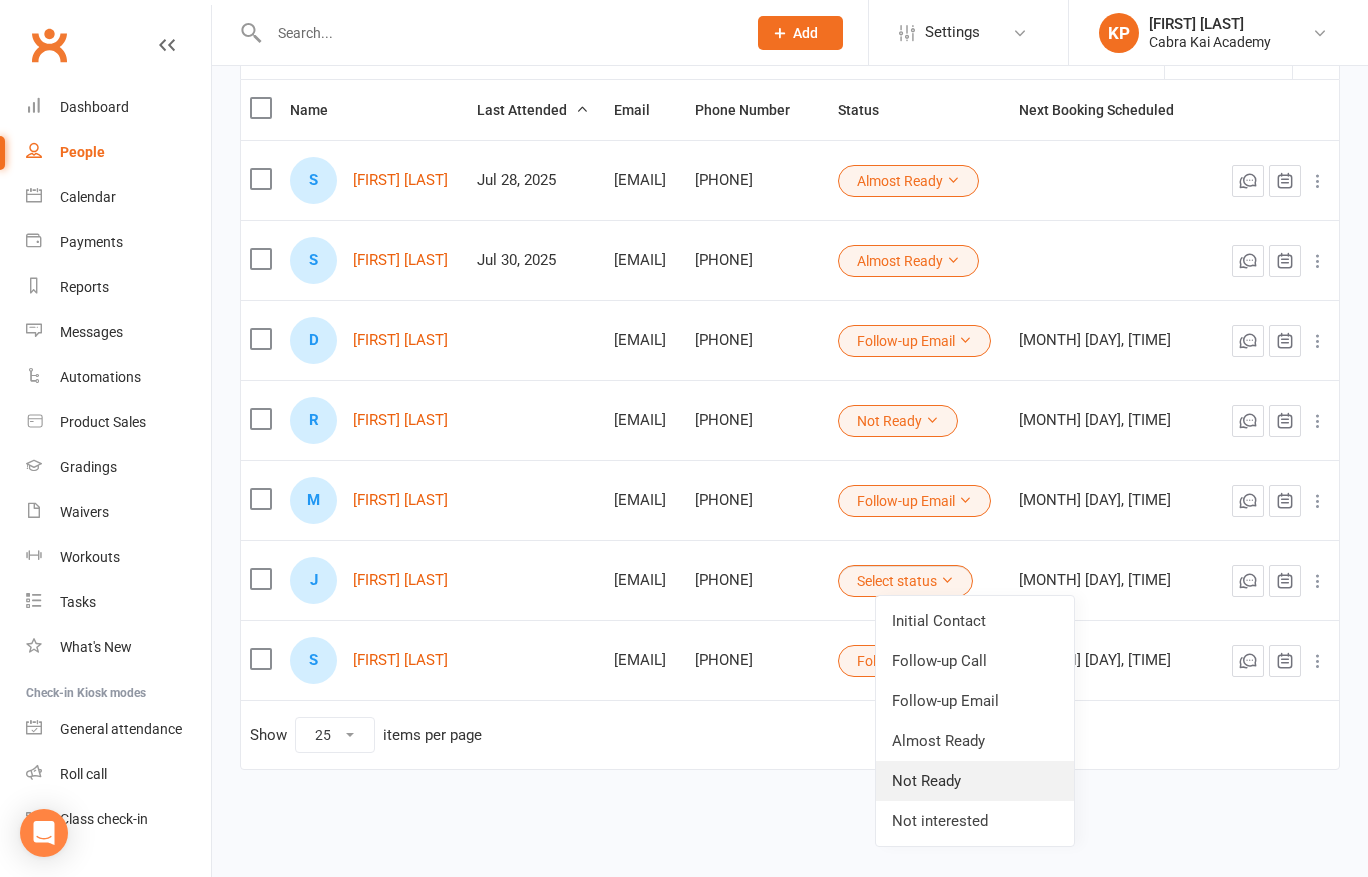 click on "Not Ready" at bounding box center [975, 781] 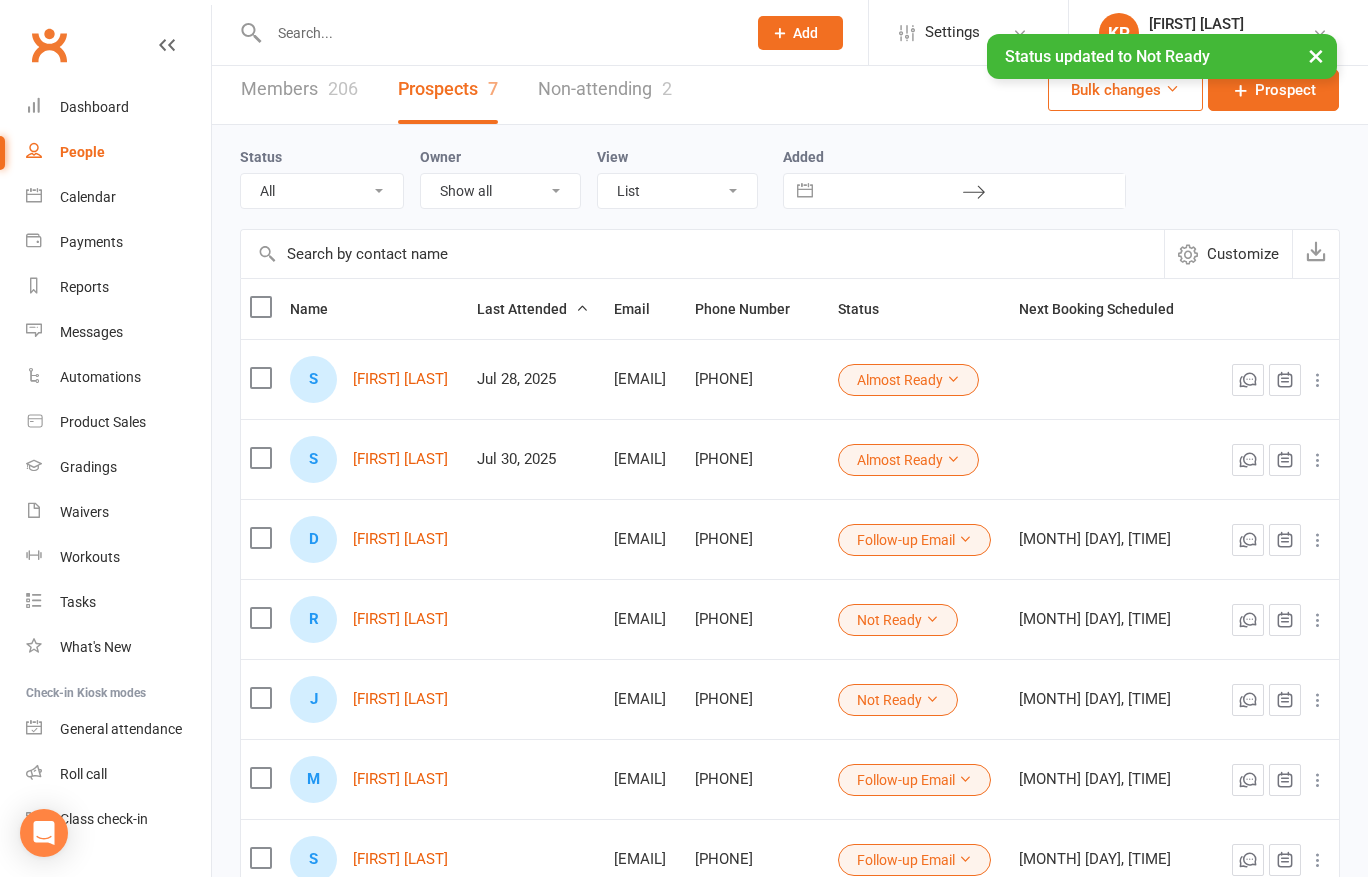 scroll, scrollTop: 0, scrollLeft: 0, axis: both 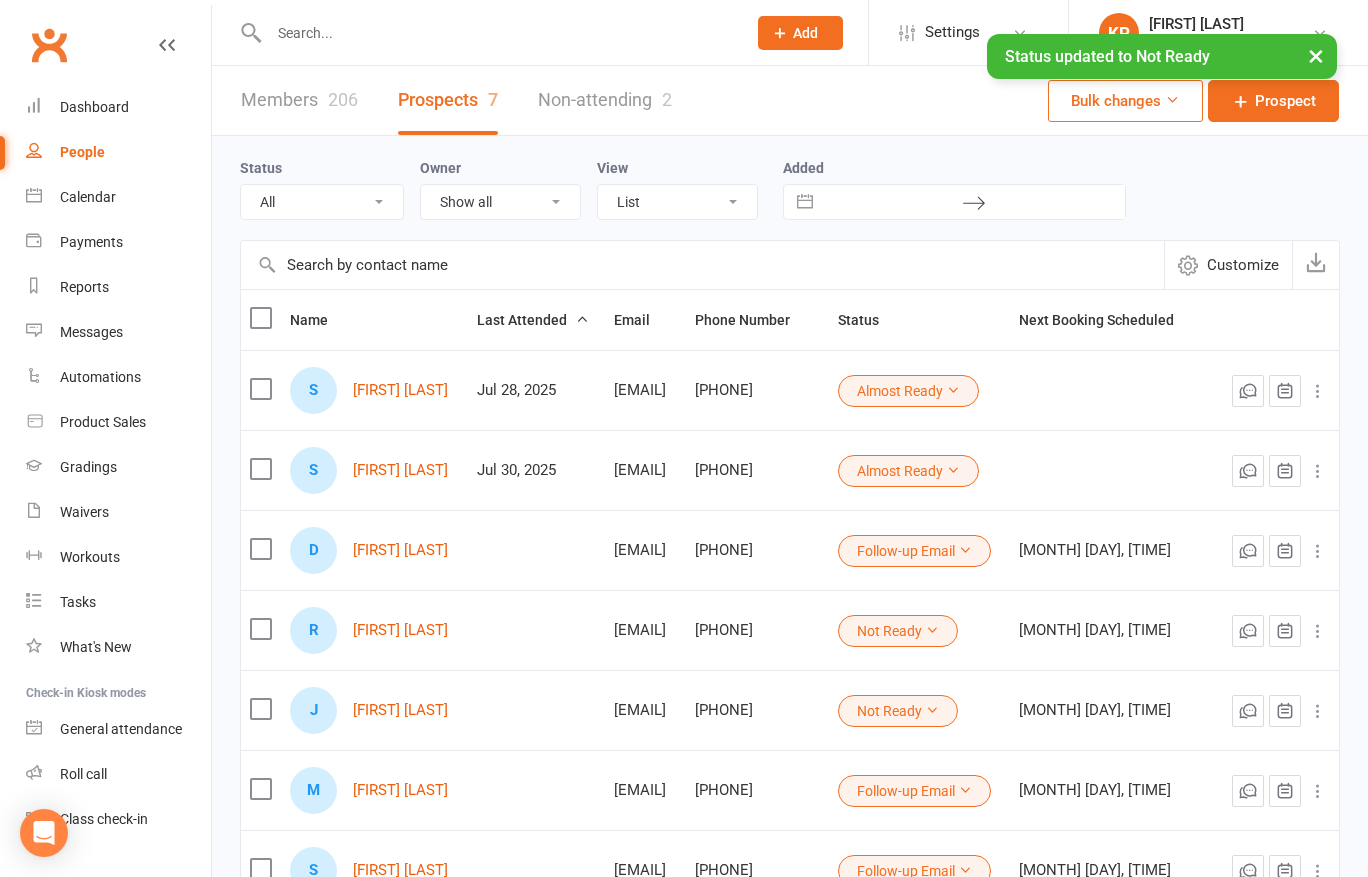 click on "Prospect
Member
Non-attending contact
Class / event
Appointment
Grading event
Task
Membership plan
Bulk message
Add
Settings Membership Plans Event Templates Appointment Types Mobile App Website Image Library Customize Contacts Bulk Imports Access Control Users Account Profile Clubworx API KP [FIRST] [LAST] Cabra Kai Academy My profile My subscription Help Terms & conditions Privacy policy Sign out Clubworx Dashboard People Calendar Payments Reports Messages Automations Product Sales Gradings Waivers Workouts Tasks What's New Check-in Kiosk modes General attendance Roll call Class check-in × Status updated to Not Ready × × Members 206 Prospects 7 Non-attending 2 Bulk changes Prospect Status All (No status set) Almost Ready" at bounding box center (684, 531) 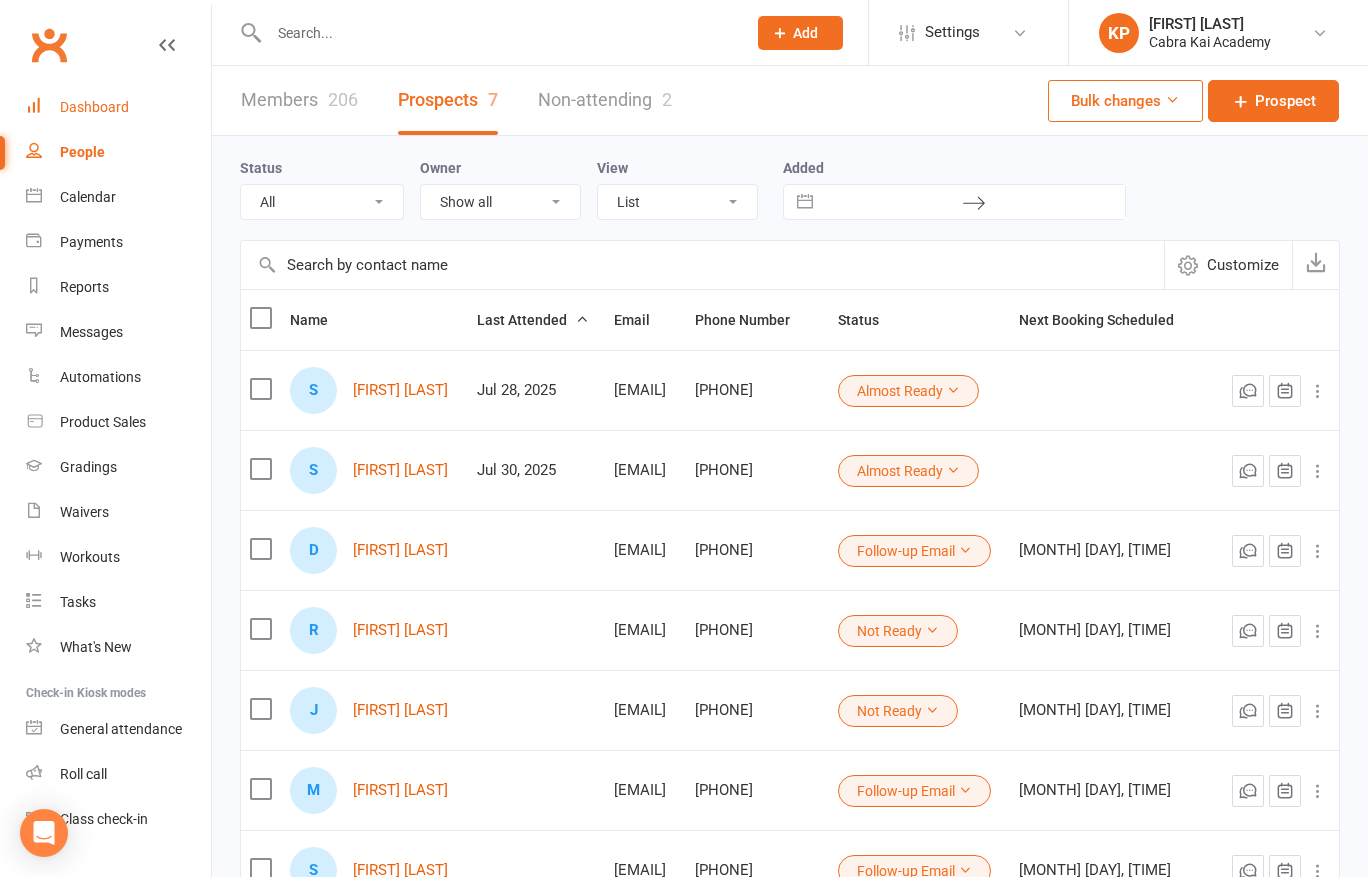 click on "Dashboard" at bounding box center (94, 107) 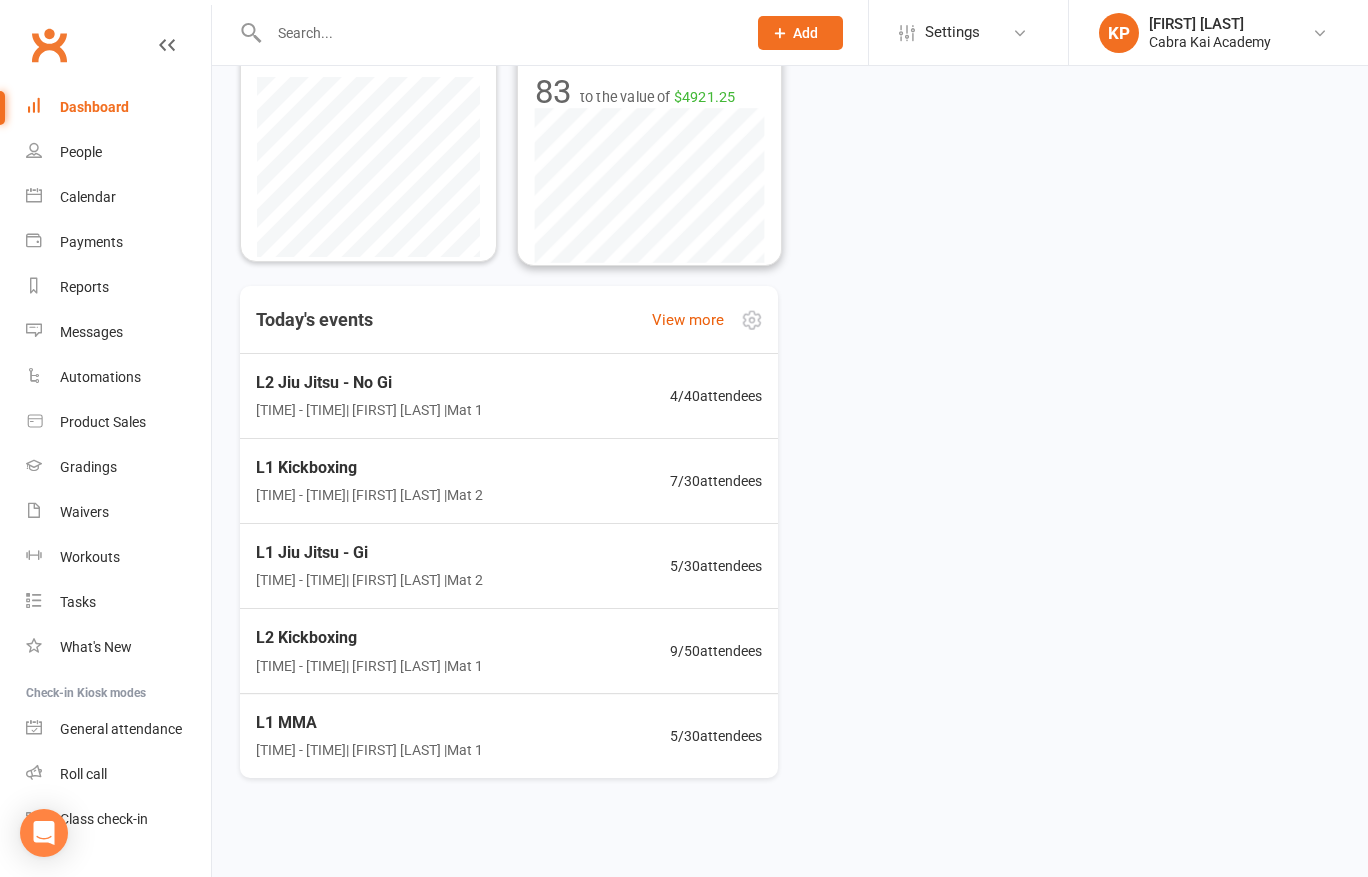 scroll, scrollTop: 430, scrollLeft: 0, axis: vertical 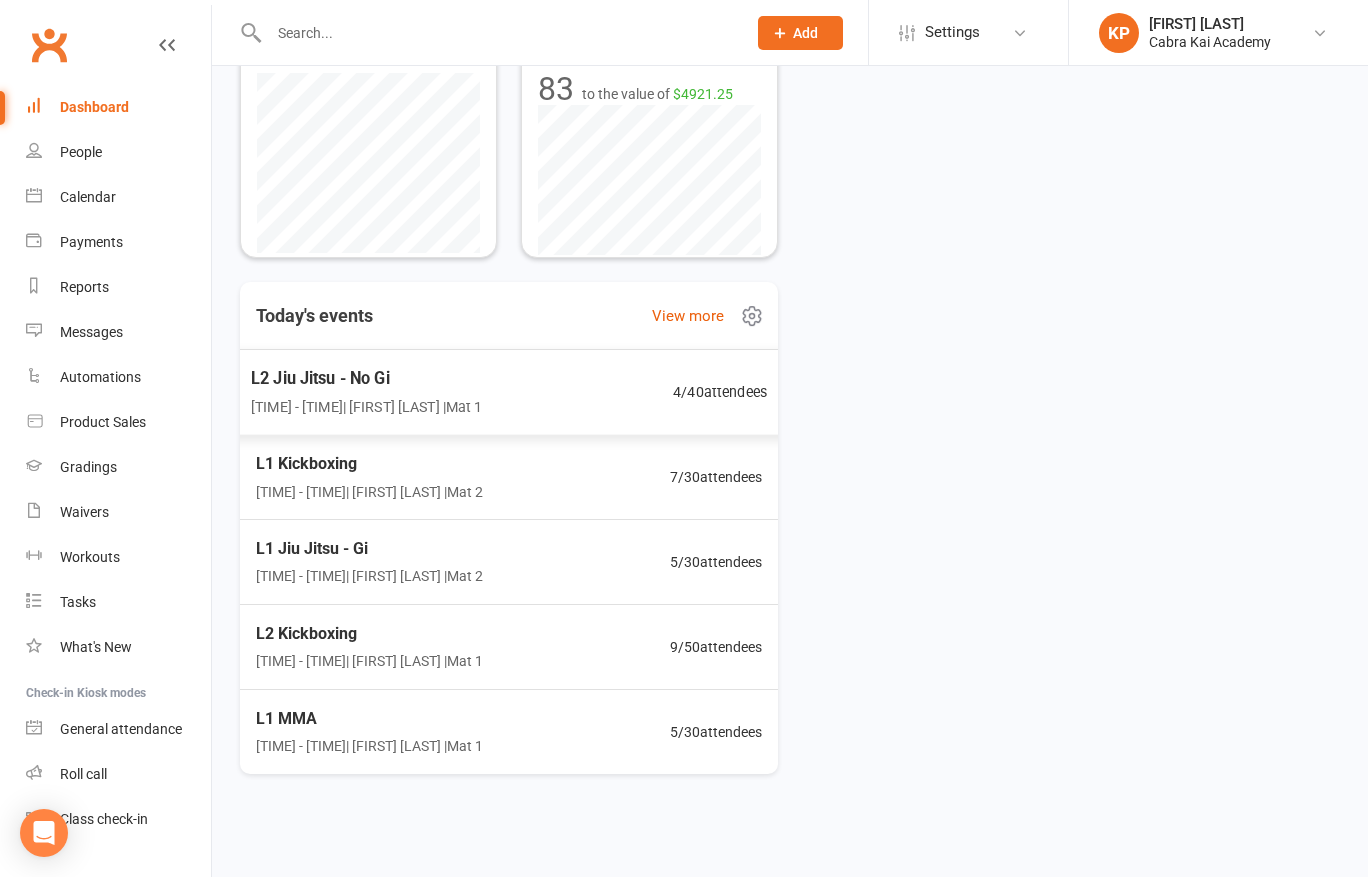 click on "L2 Jiu Jitsu - No Gi [TIME] - [TIME] | [FIRST] [LAST] | Mat 1 4 / 40 attendees" at bounding box center (508, 392) 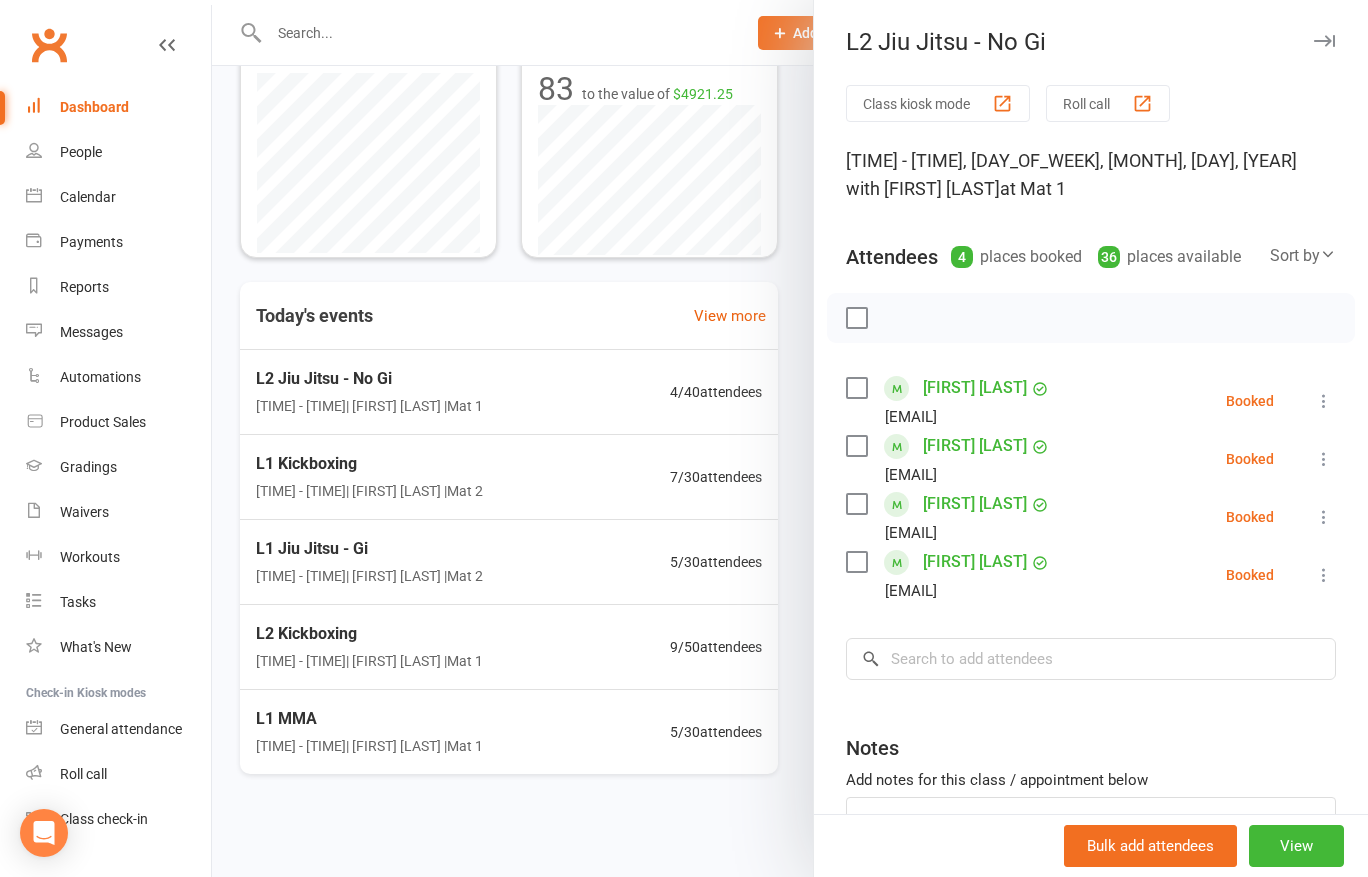 click on "Gradings" at bounding box center (105, 467) 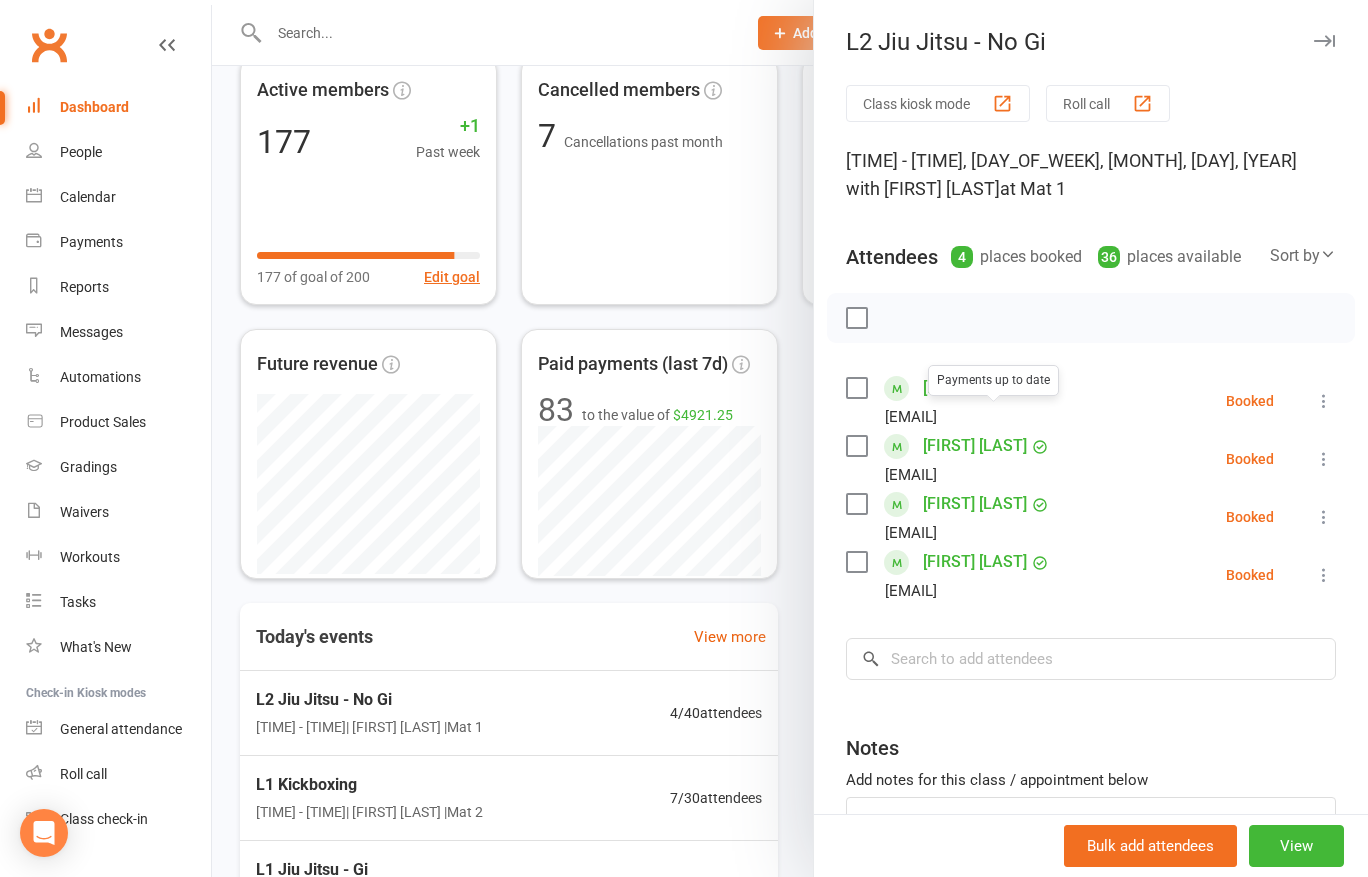 scroll, scrollTop: 30, scrollLeft: 0, axis: vertical 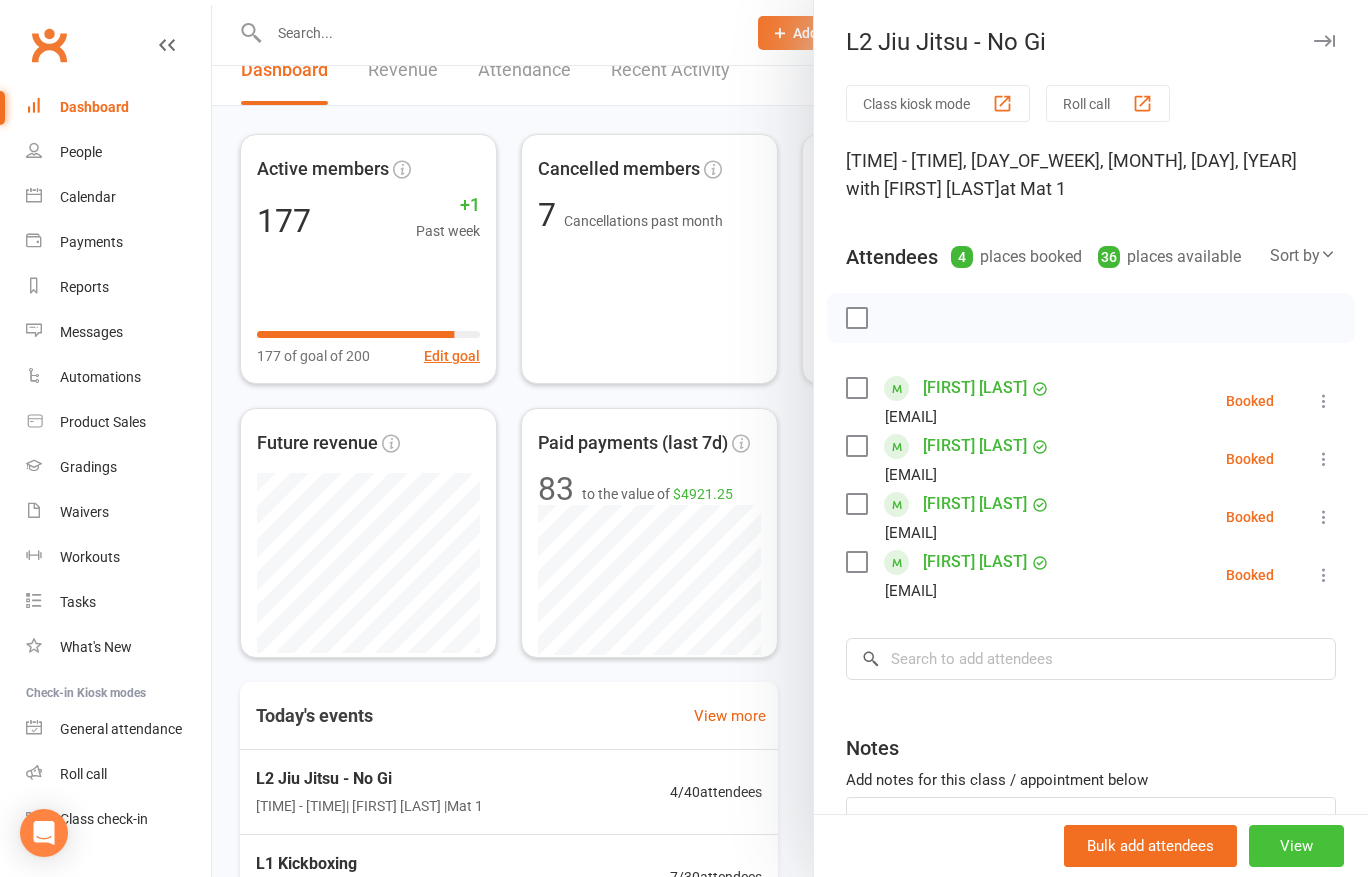 click on "View" at bounding box center [1296, 846] 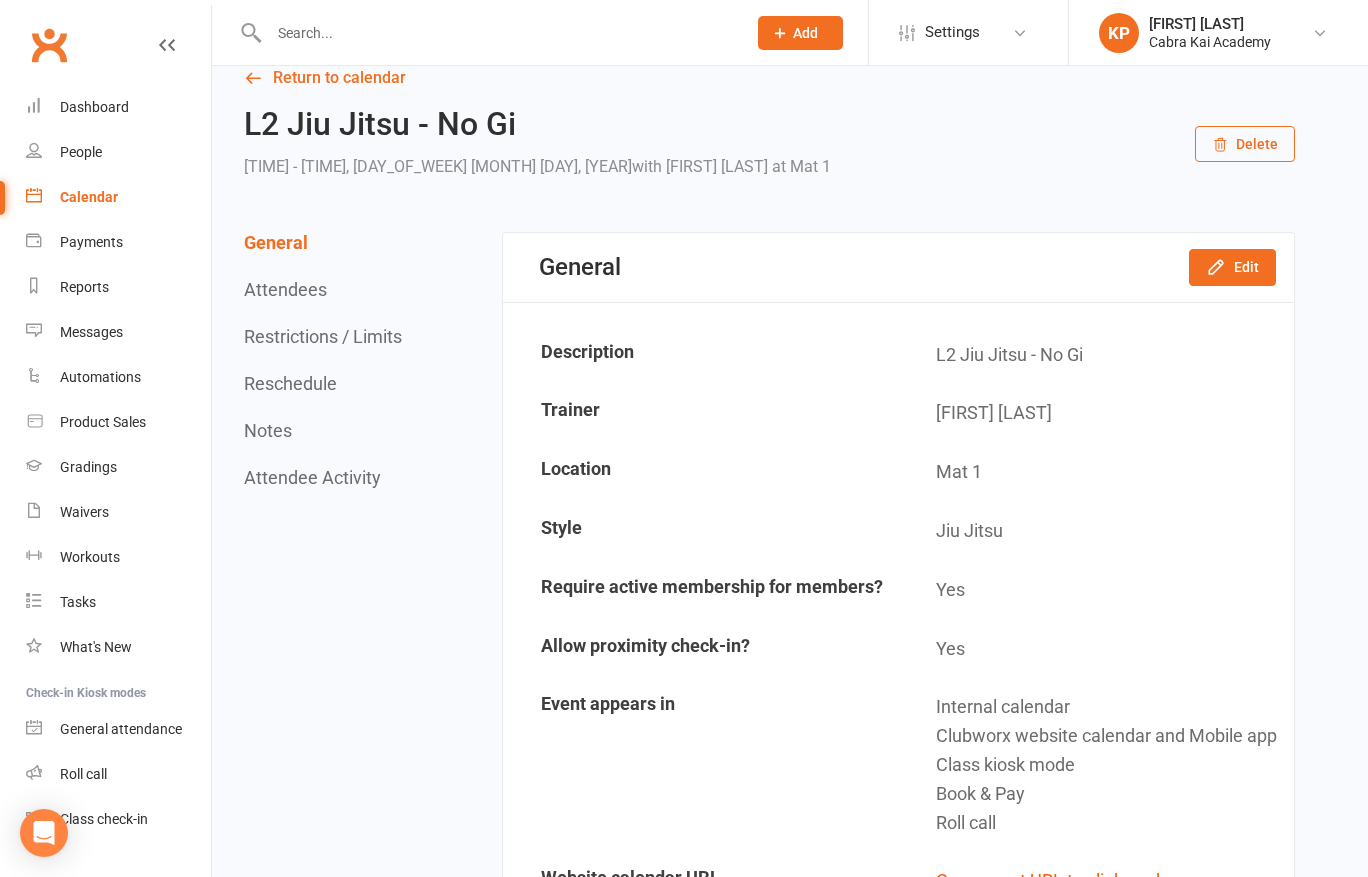 scroll, scrollTop: 0, scrollLeft: 0, axis: both 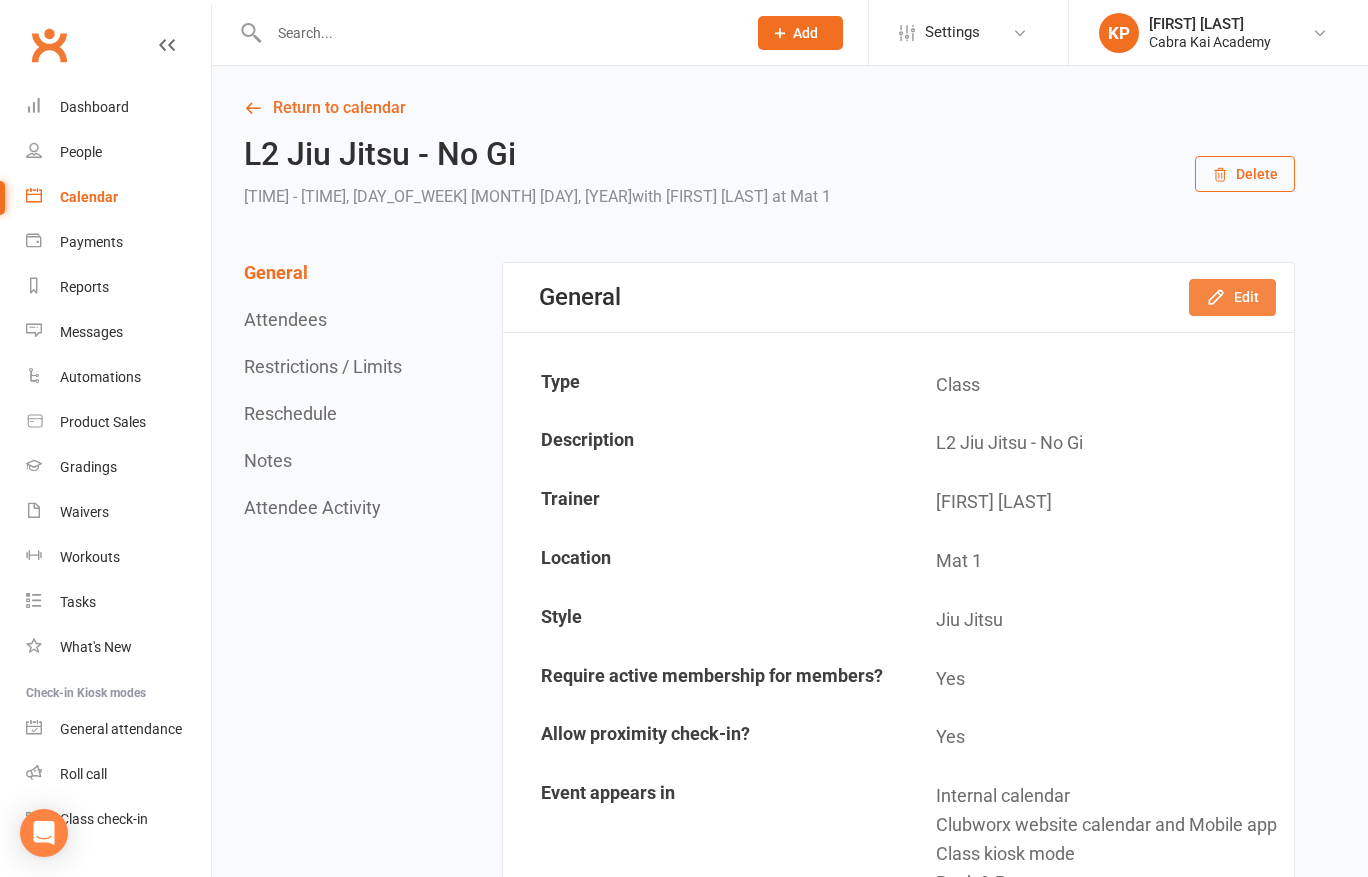 click on "Edit" at bounding box center (1232, 297) 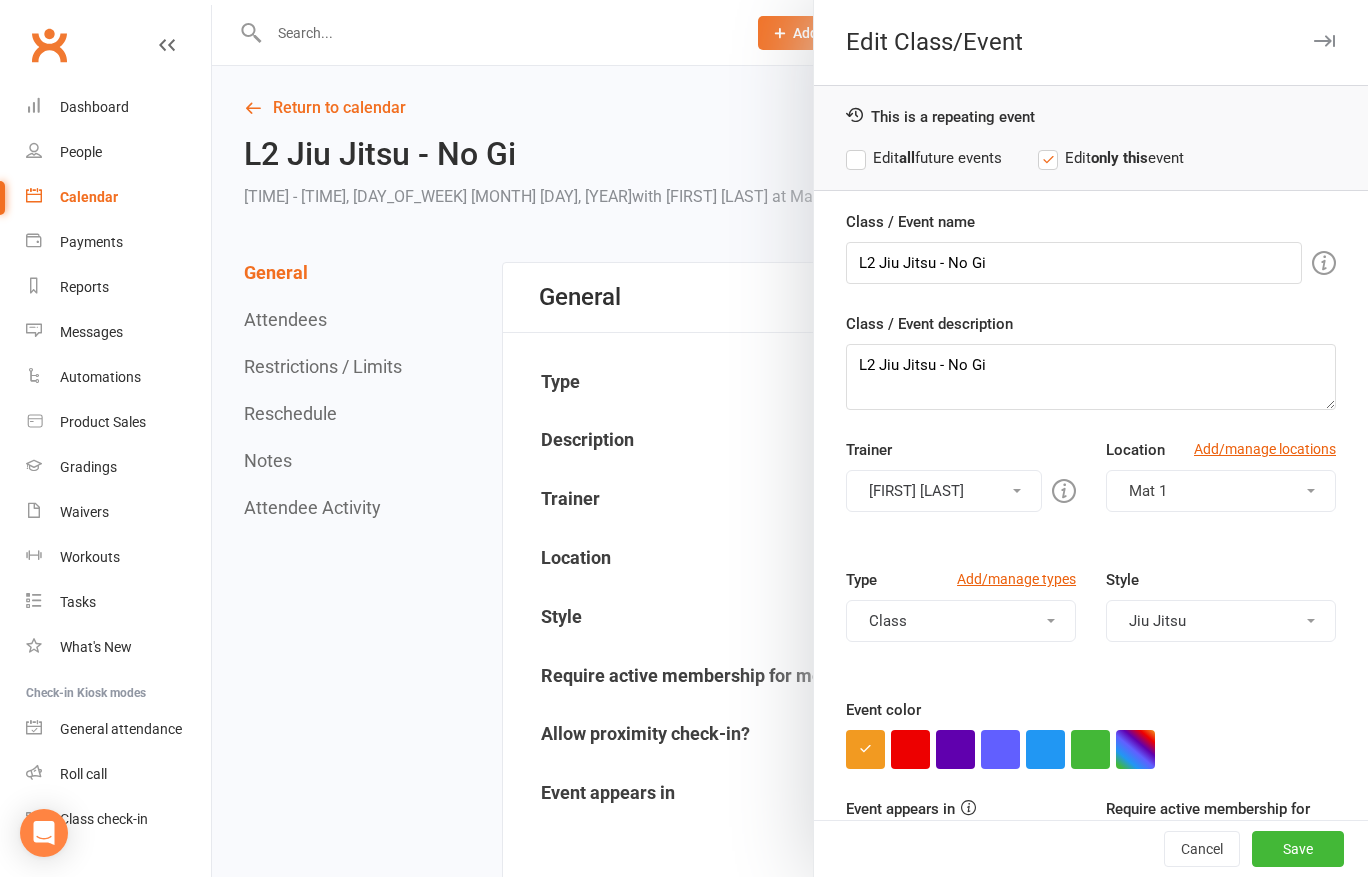 scroll, scrollTop: 100, scrollLeft: 0, axis: vertical 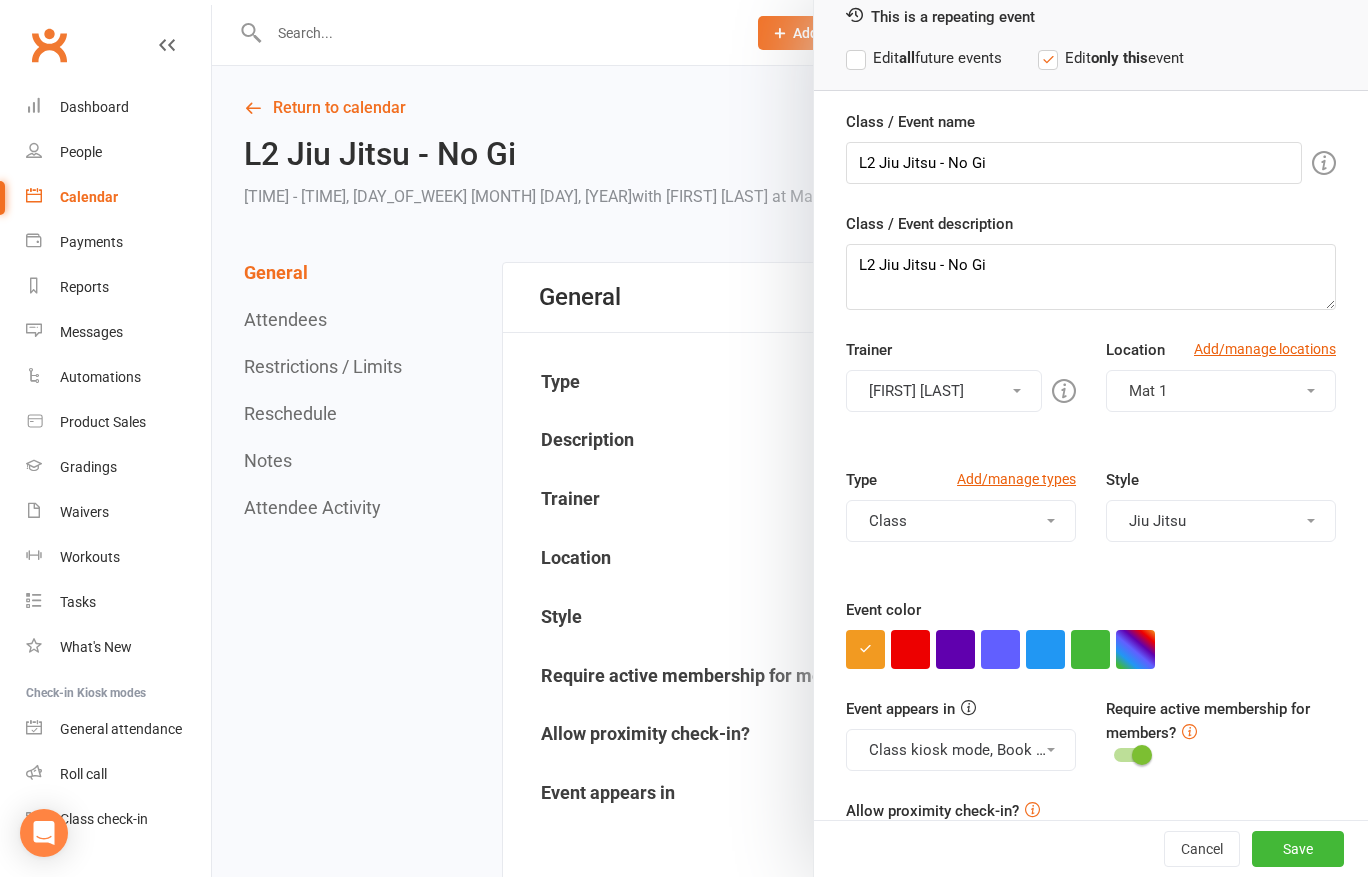 click on "[FIRST] [LAST]" at bounding box center [944, 391] 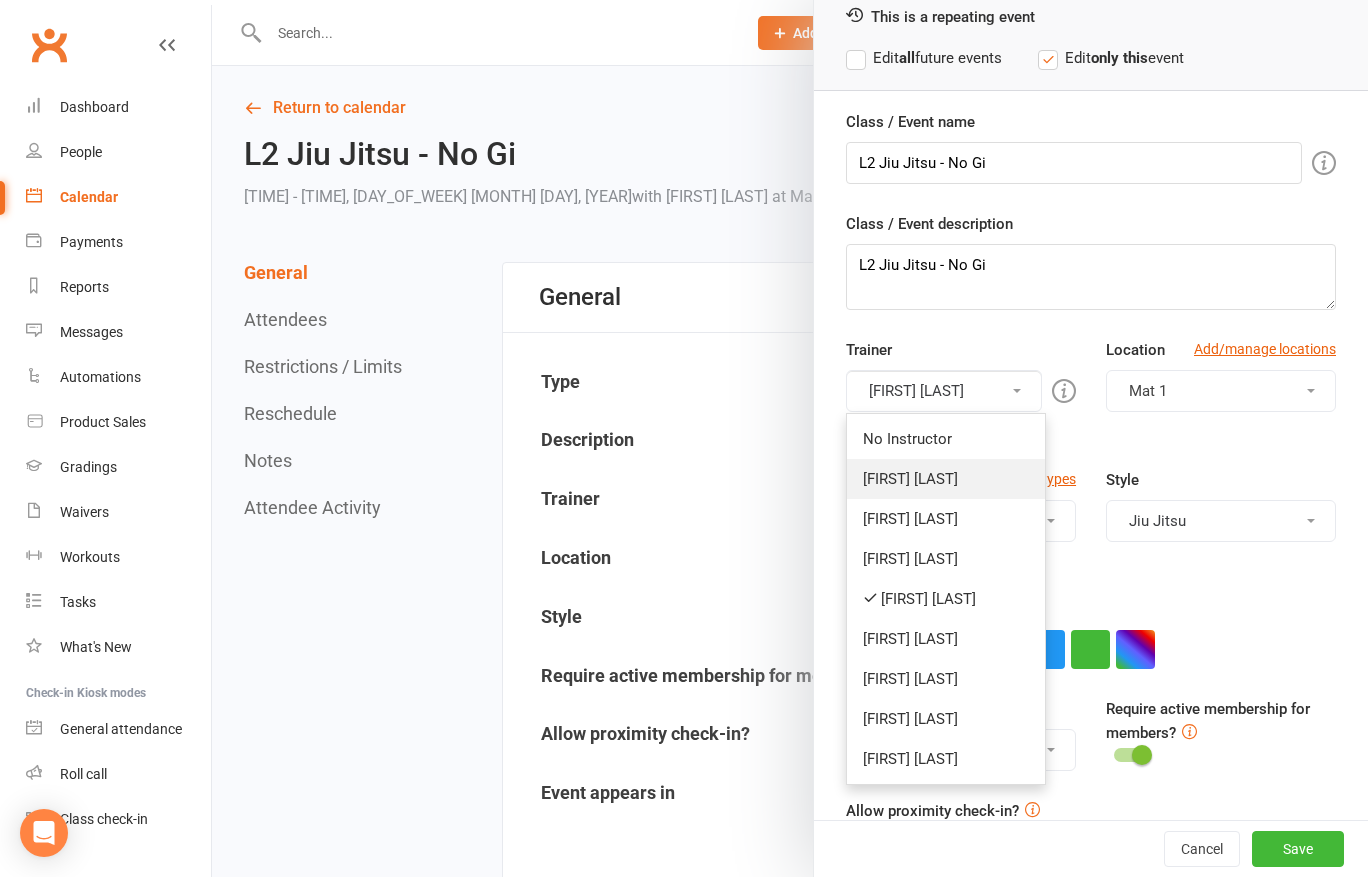 click on "[FIRST] [LAST]" at bounding box center (946, 479) 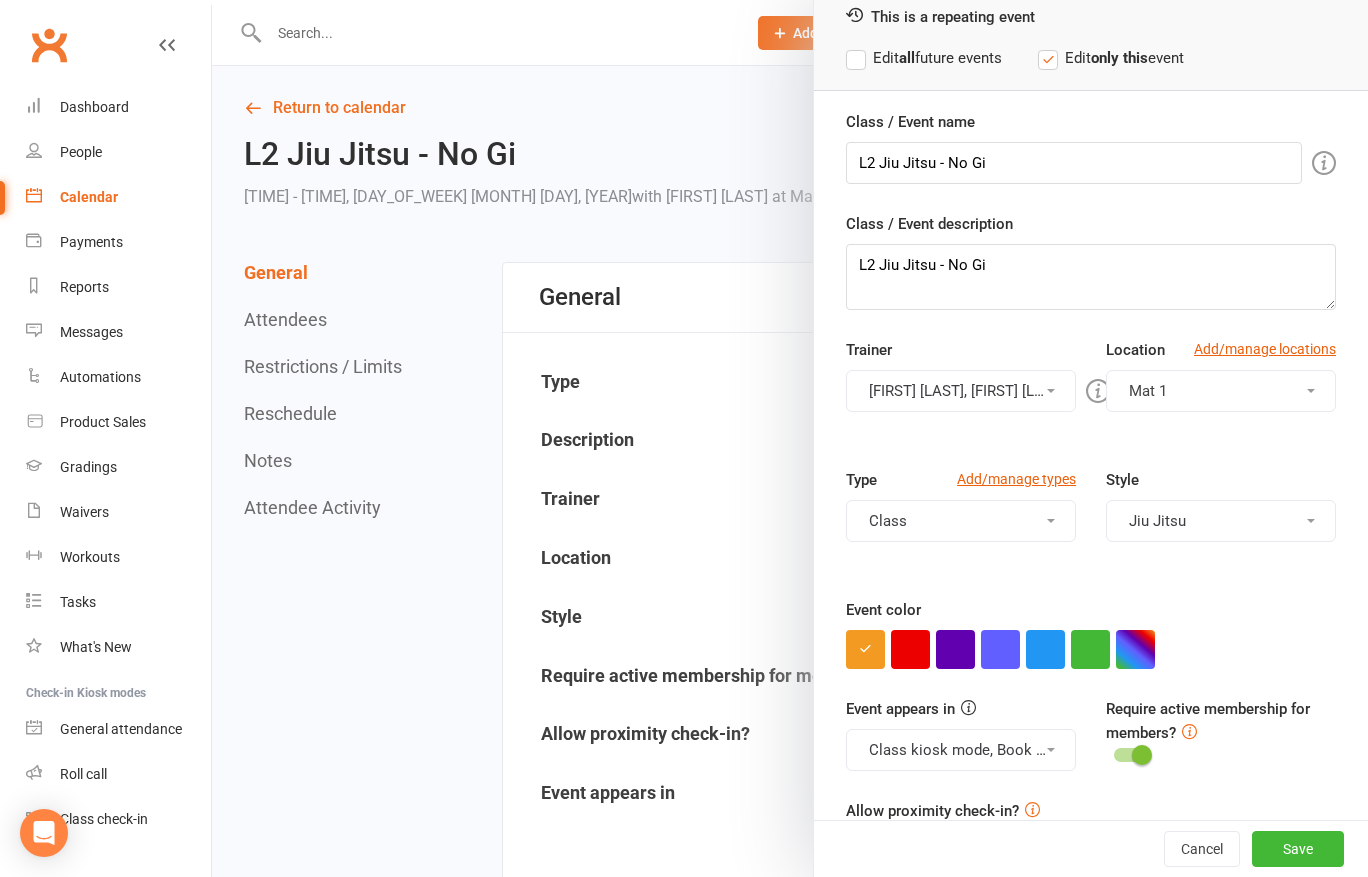 click on "[FIRST] [LAST], [FIRST] [LAST]" at bounding box center (961, 391) 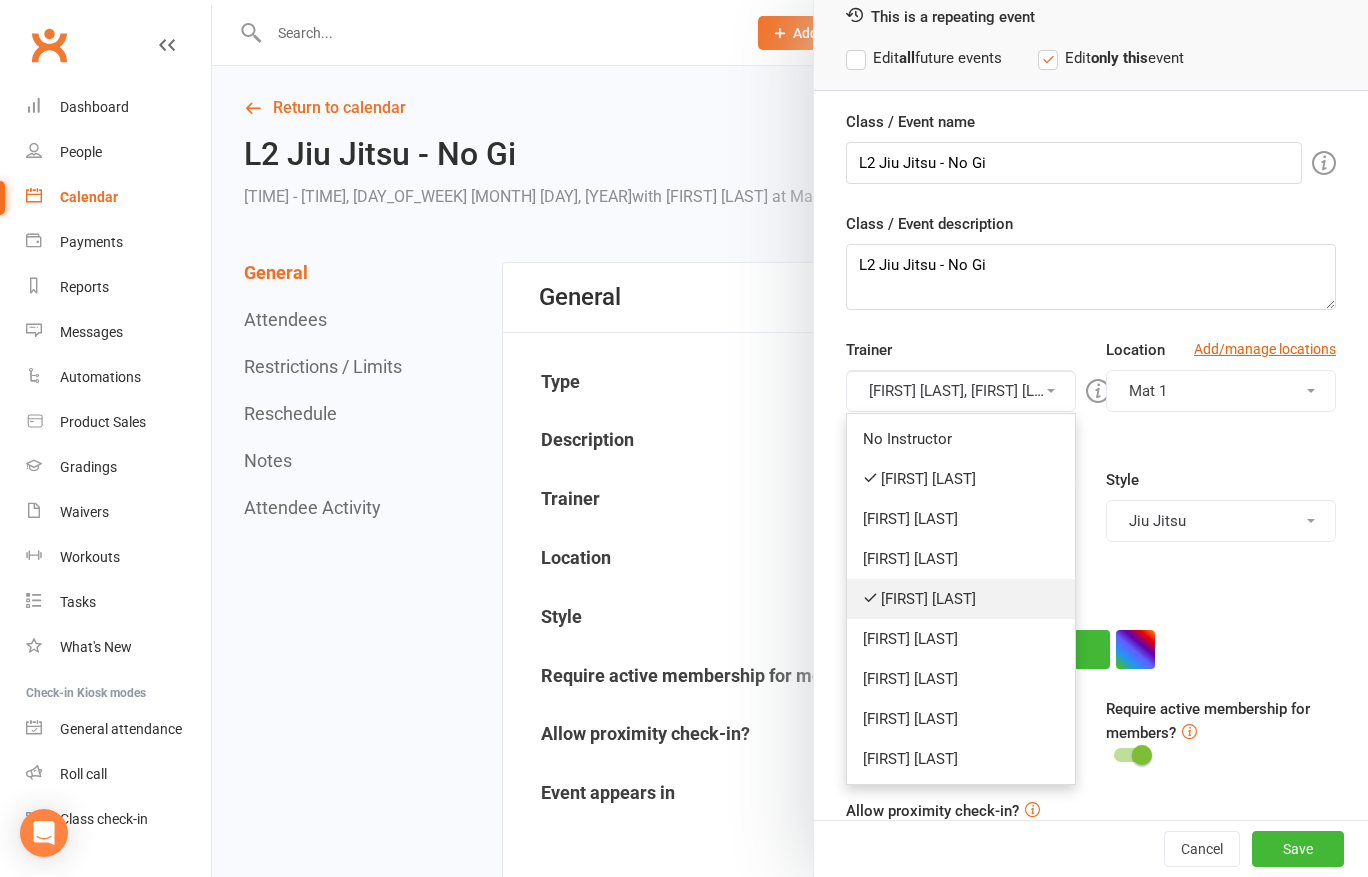 click on "[FIRST] [LAST]" at bounding box center (961, 599) 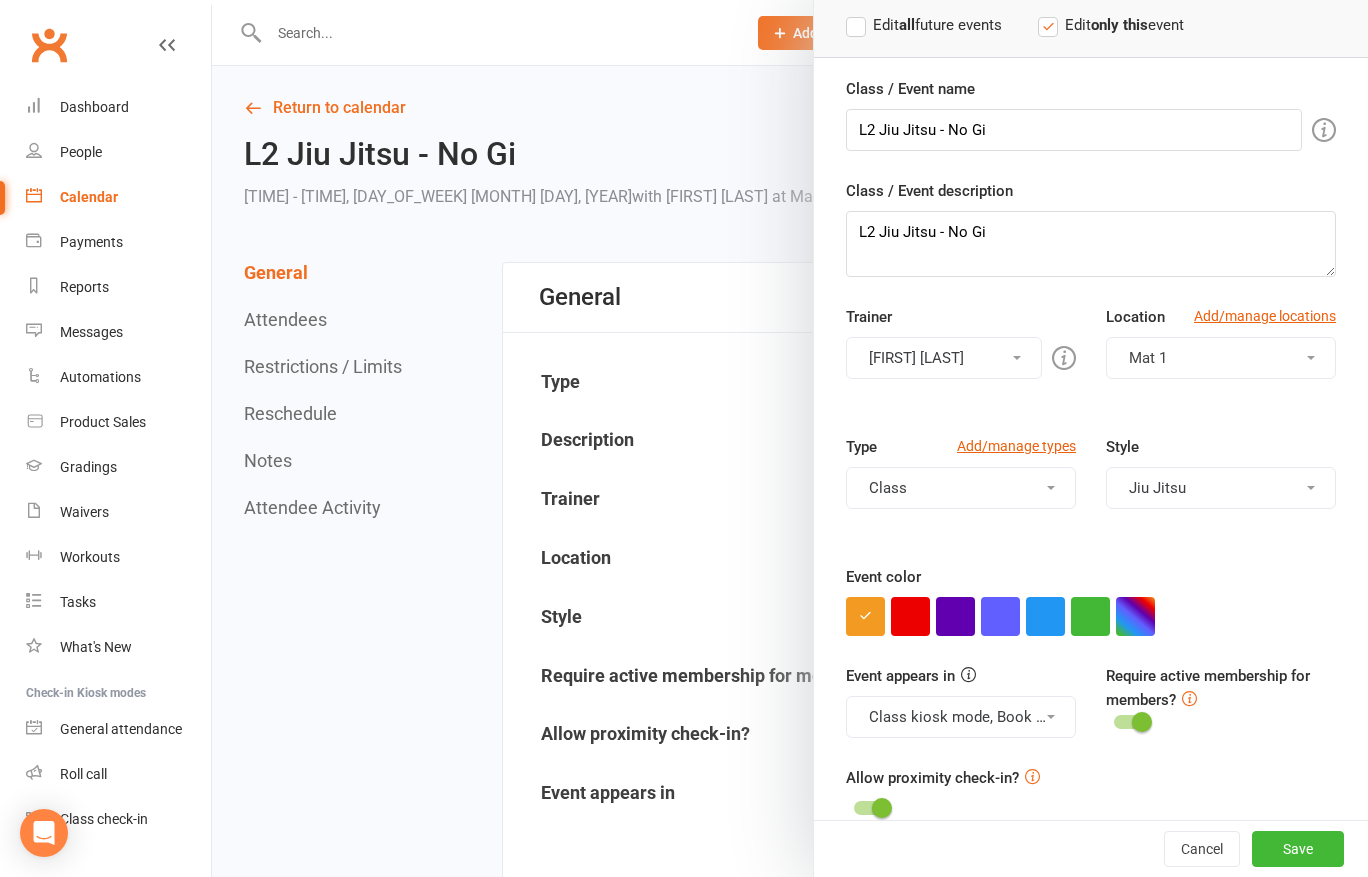 scroll, scrollTop: 159, scrollLeft: 0, axis: vertical 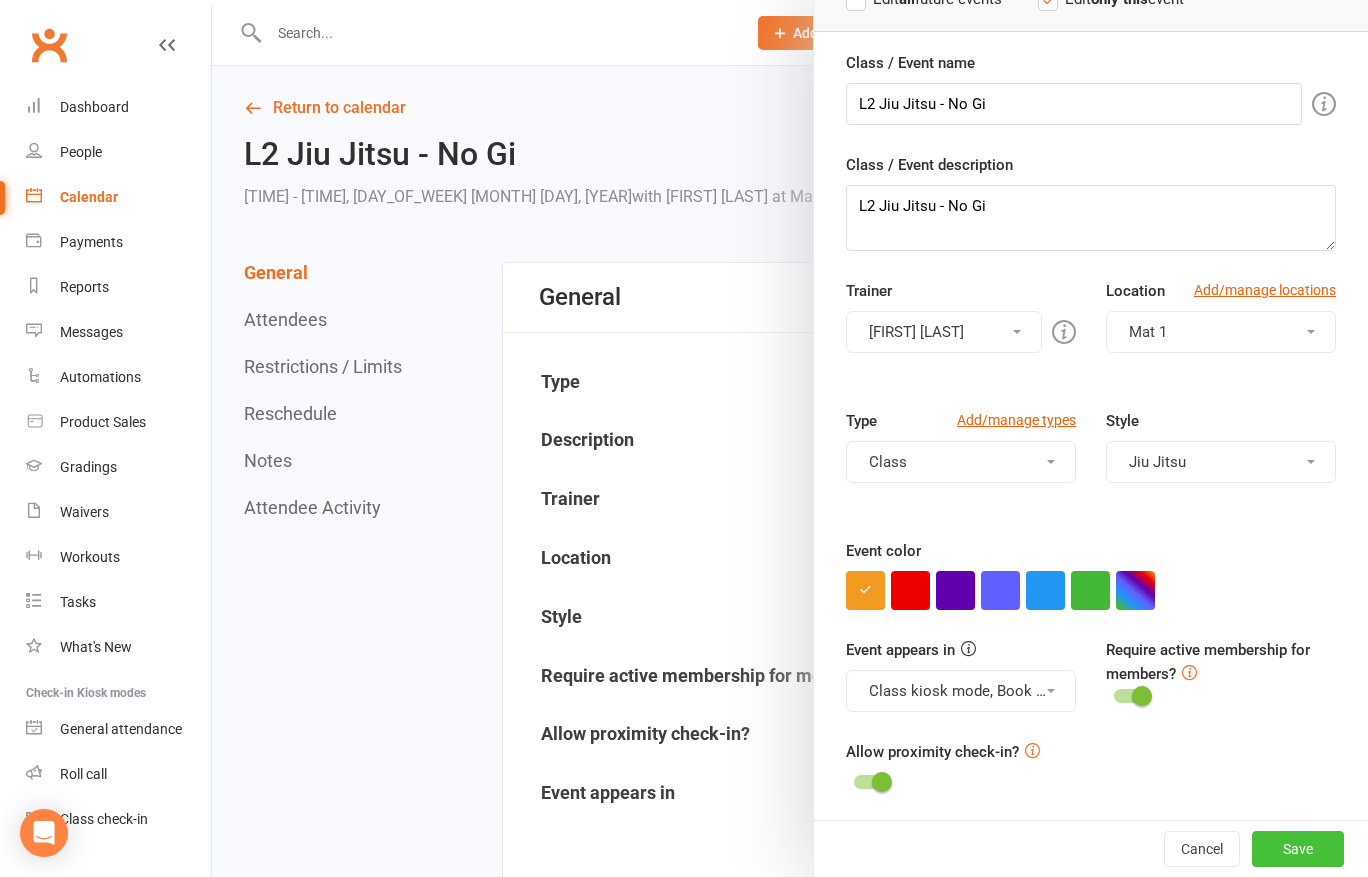 click on "Save" at bounding box center (1298, 849) 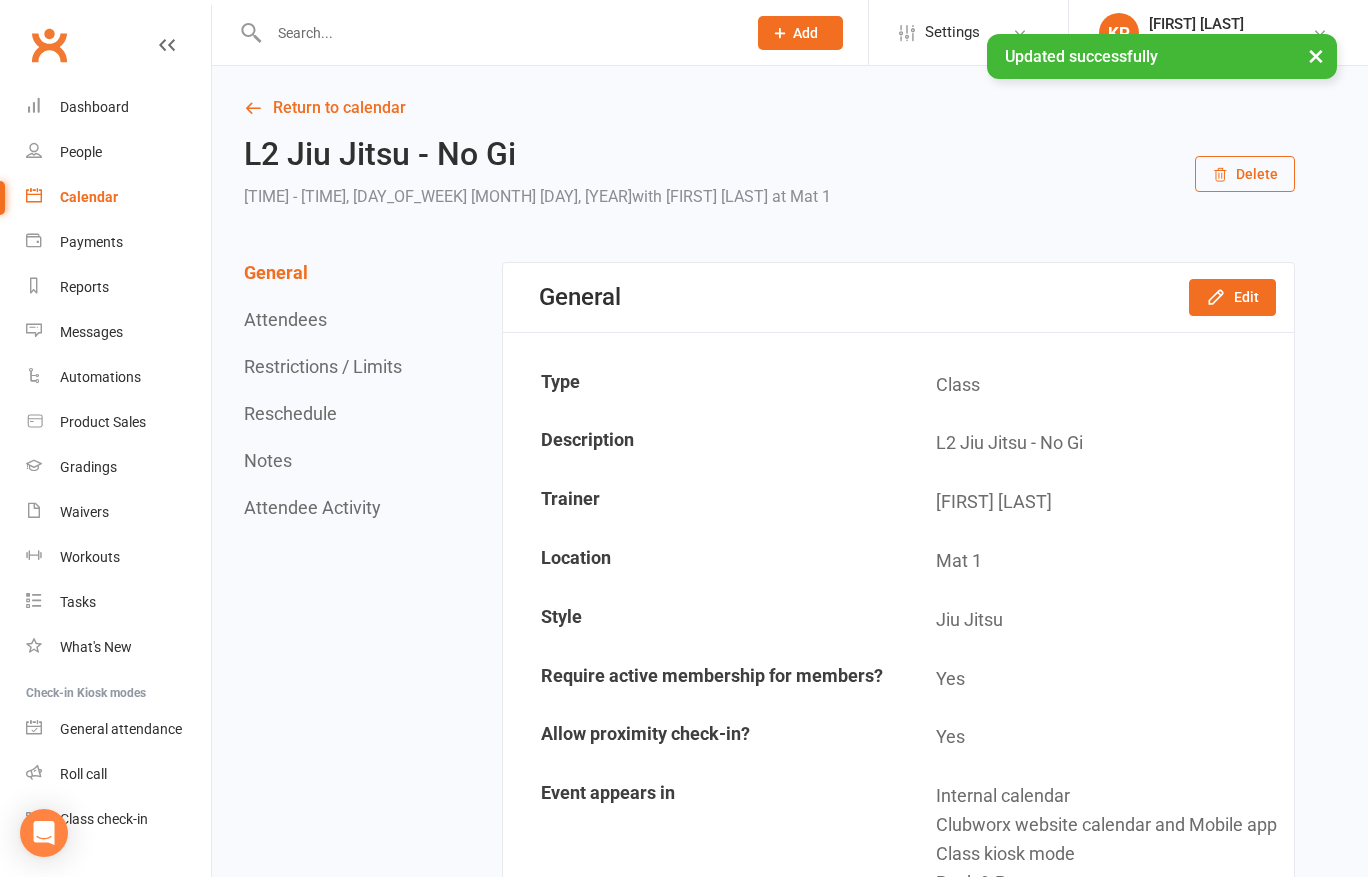 click on "Calendar" at bounding box center [89, 197] 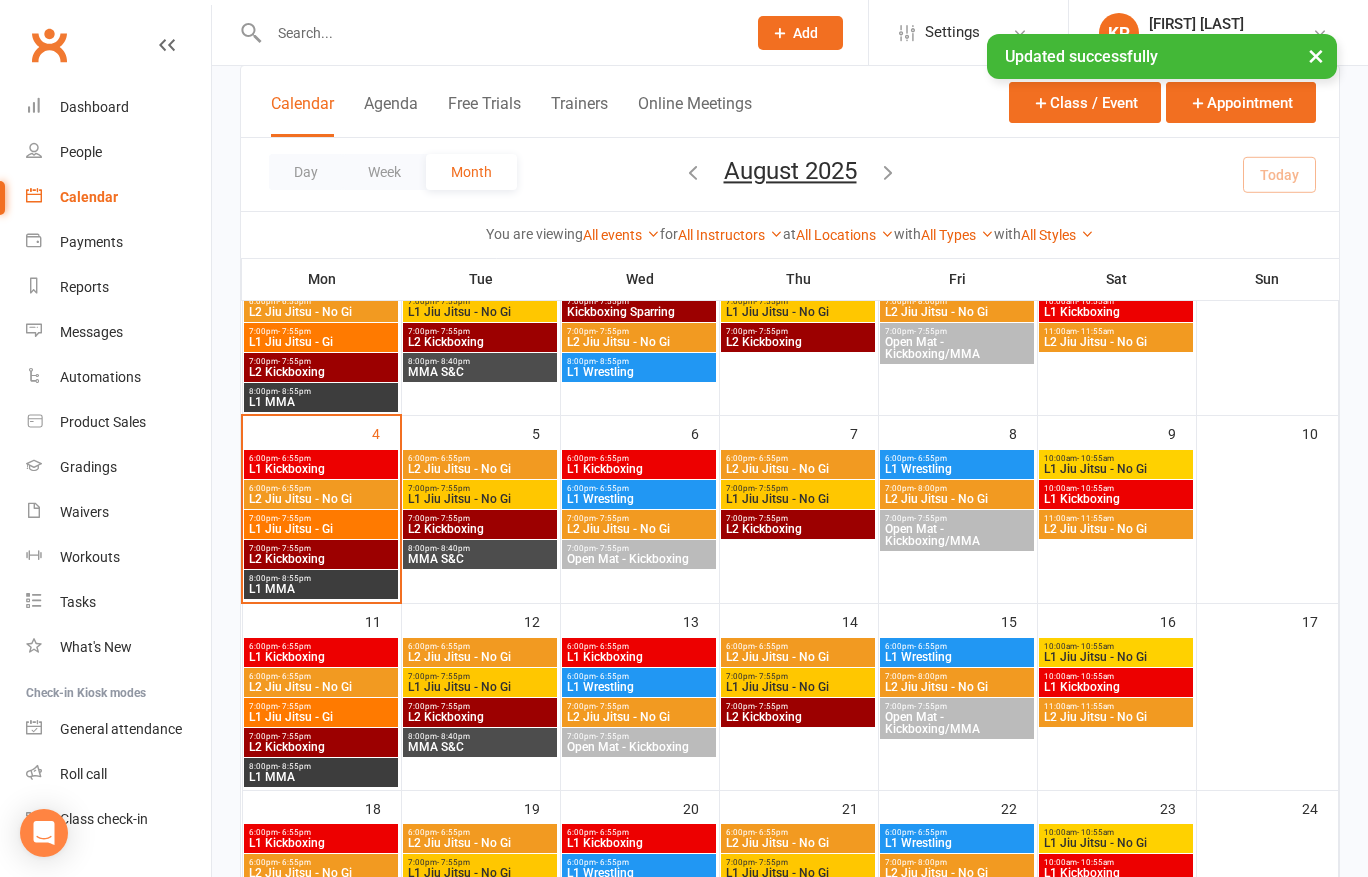 scroll, scrollTop: 200, scrollLeft: 0, axis: vertical 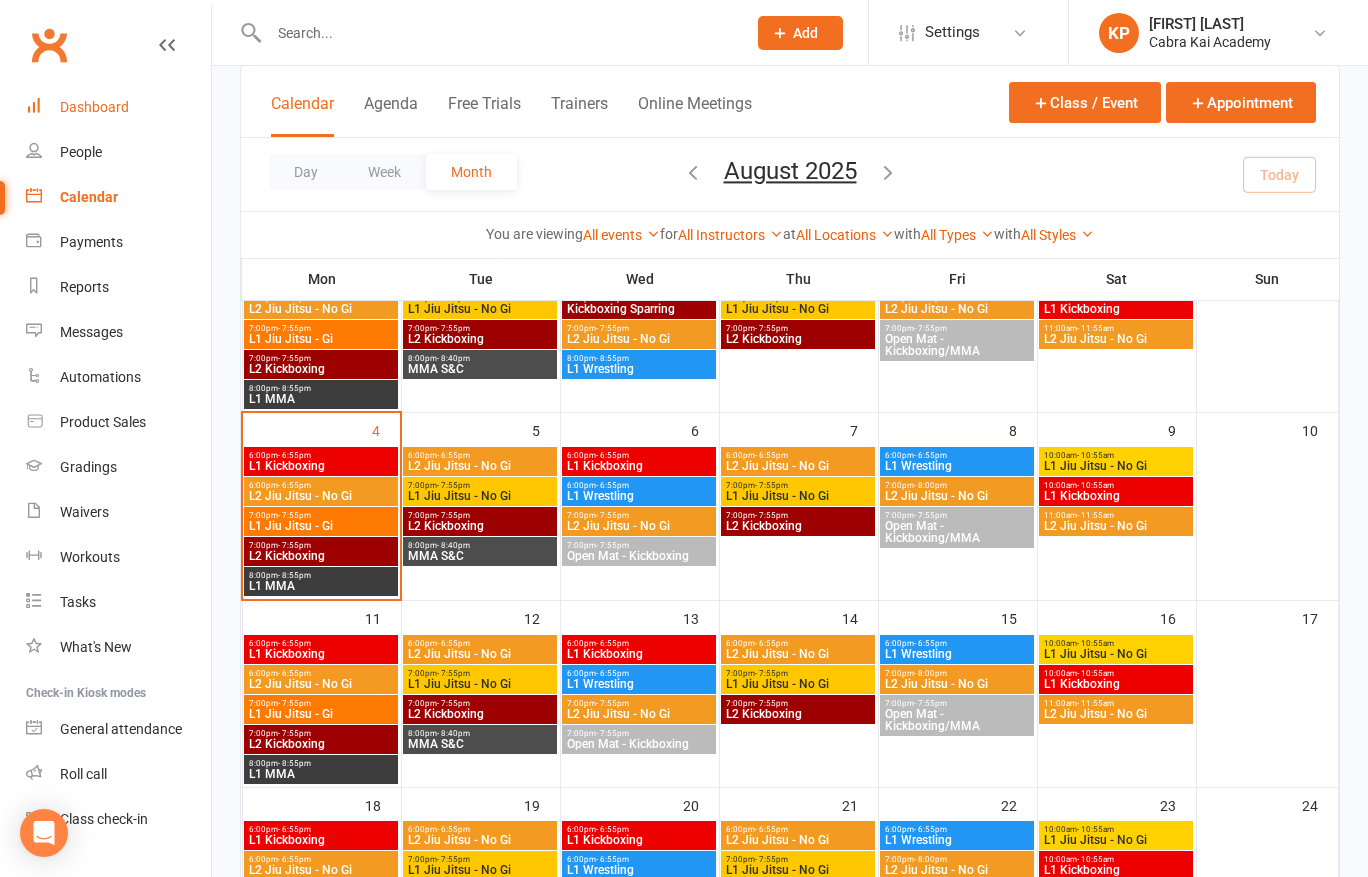 click on "Dashboard" at bounding box center [94, 107] 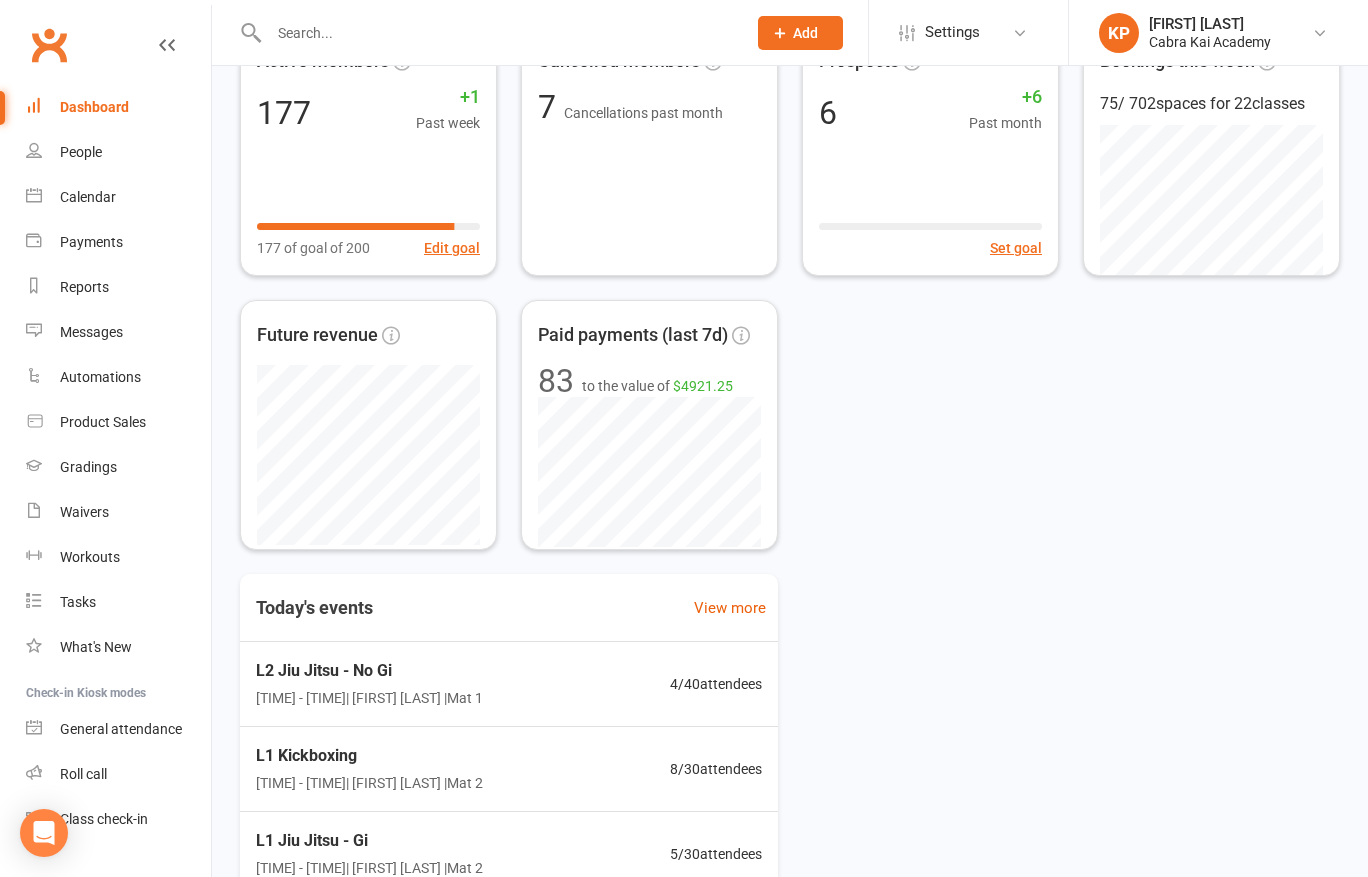 scroll, scrollTop: 400, scrollLeft: 0, axis: vertical 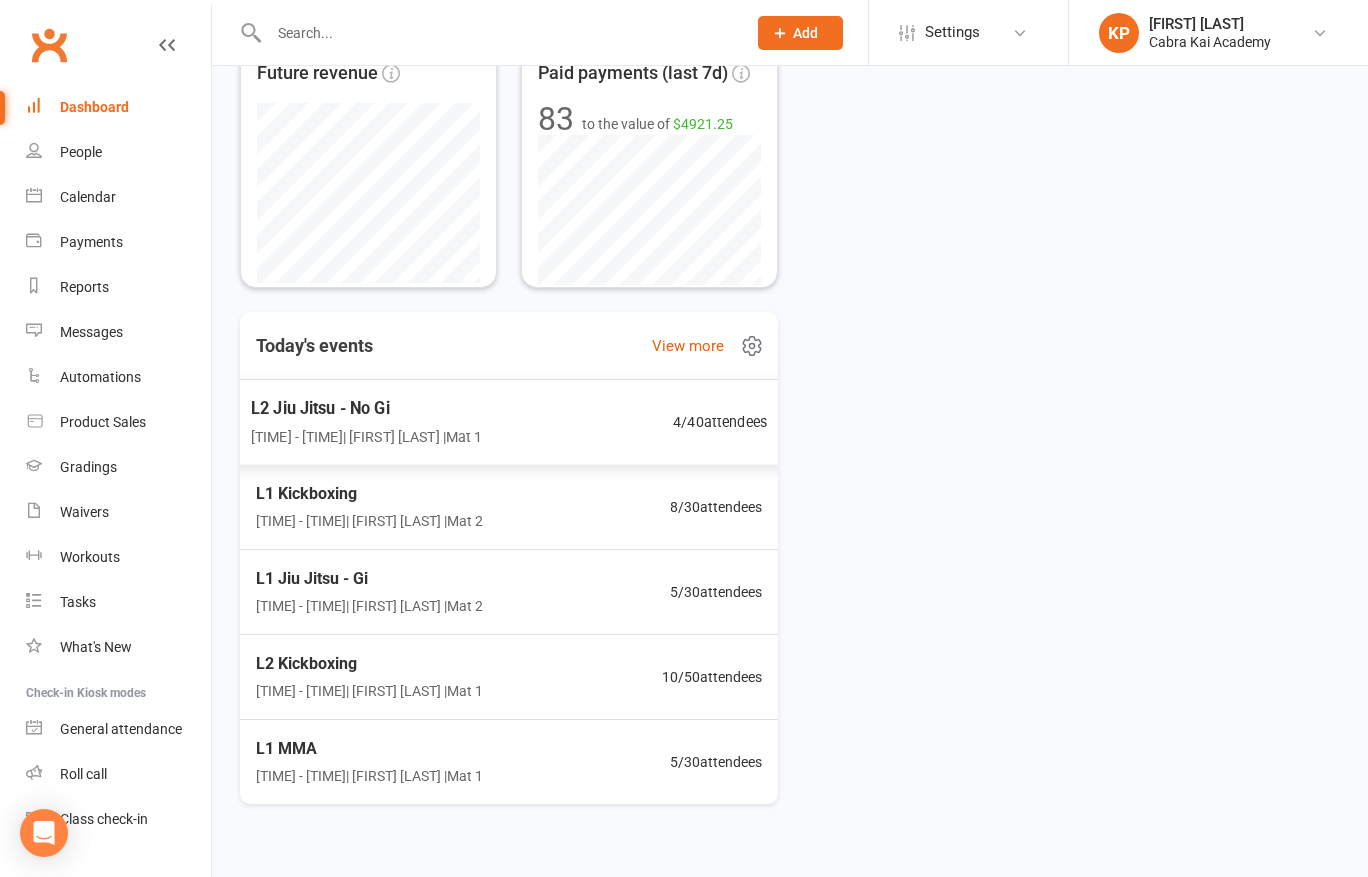 click on "L2 Jiu Jitsu - No Gi [TIME] - [TIME] | [FIRST] [LAST] | Mat 1 4 / 40 attendees" at bounding box center (508, 422) 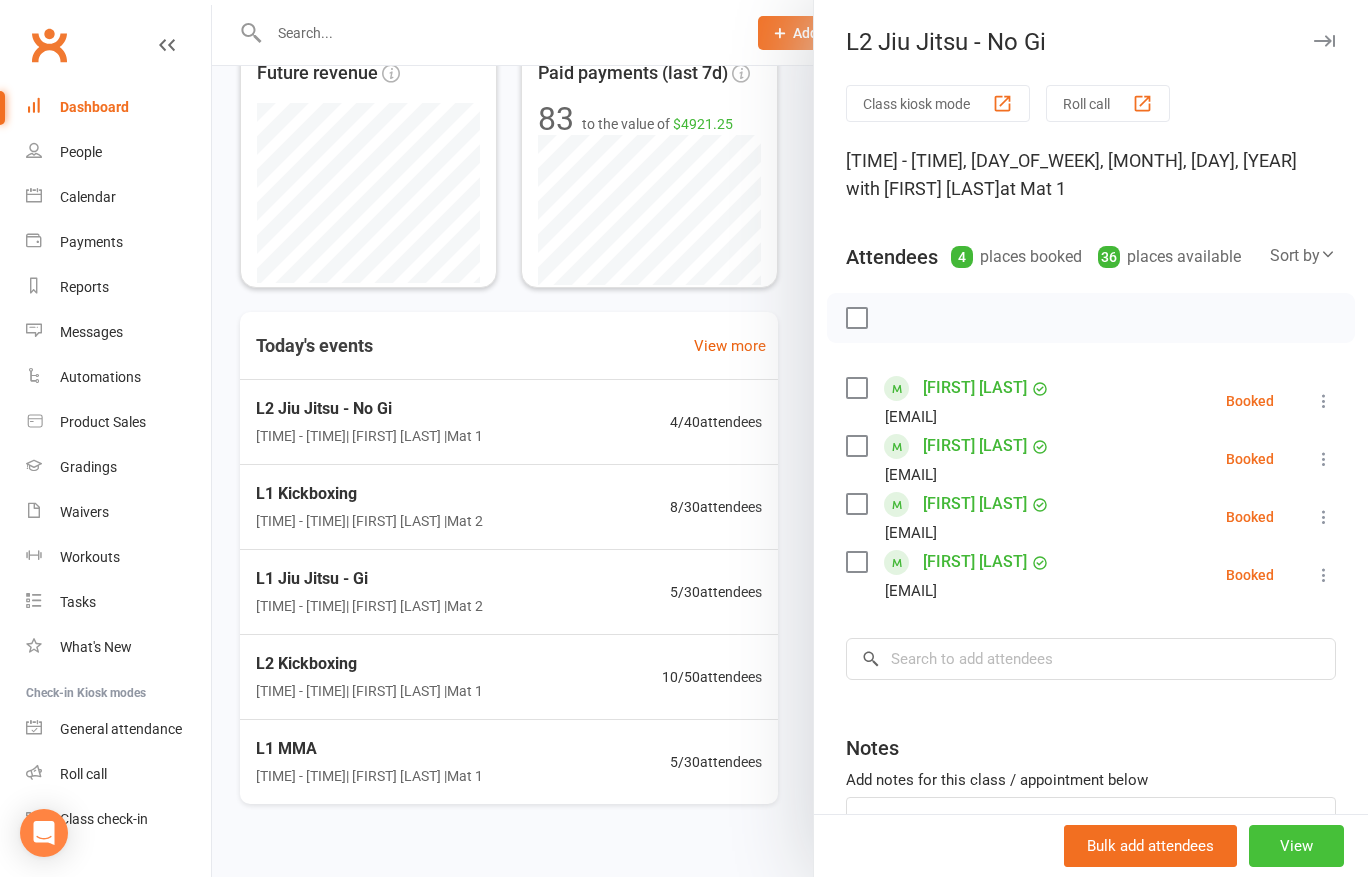 click on "View" at bounding box center [1296, 846] 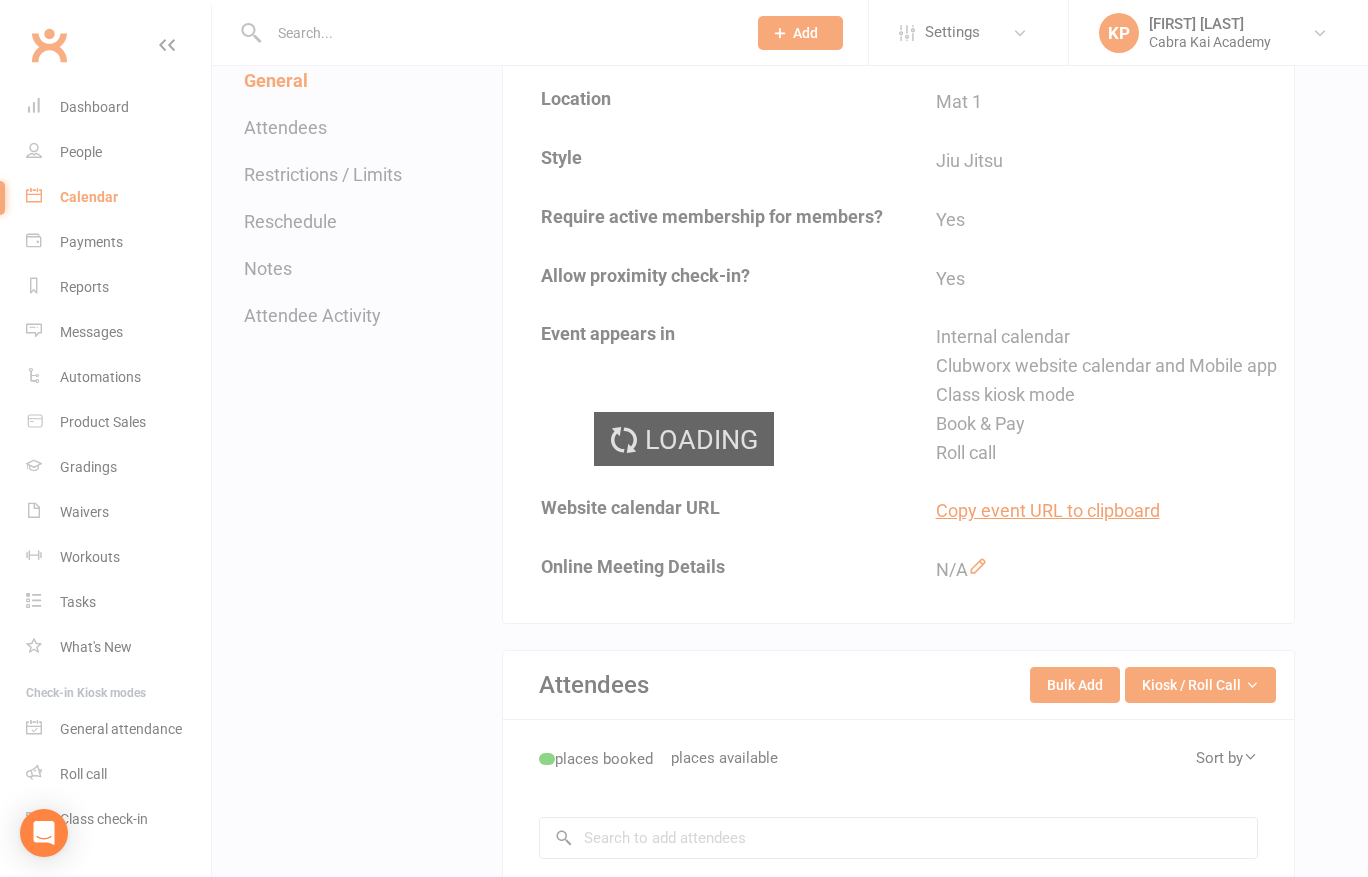 scroll, scrollTop: 0, scrollLeft: 0, axis: both 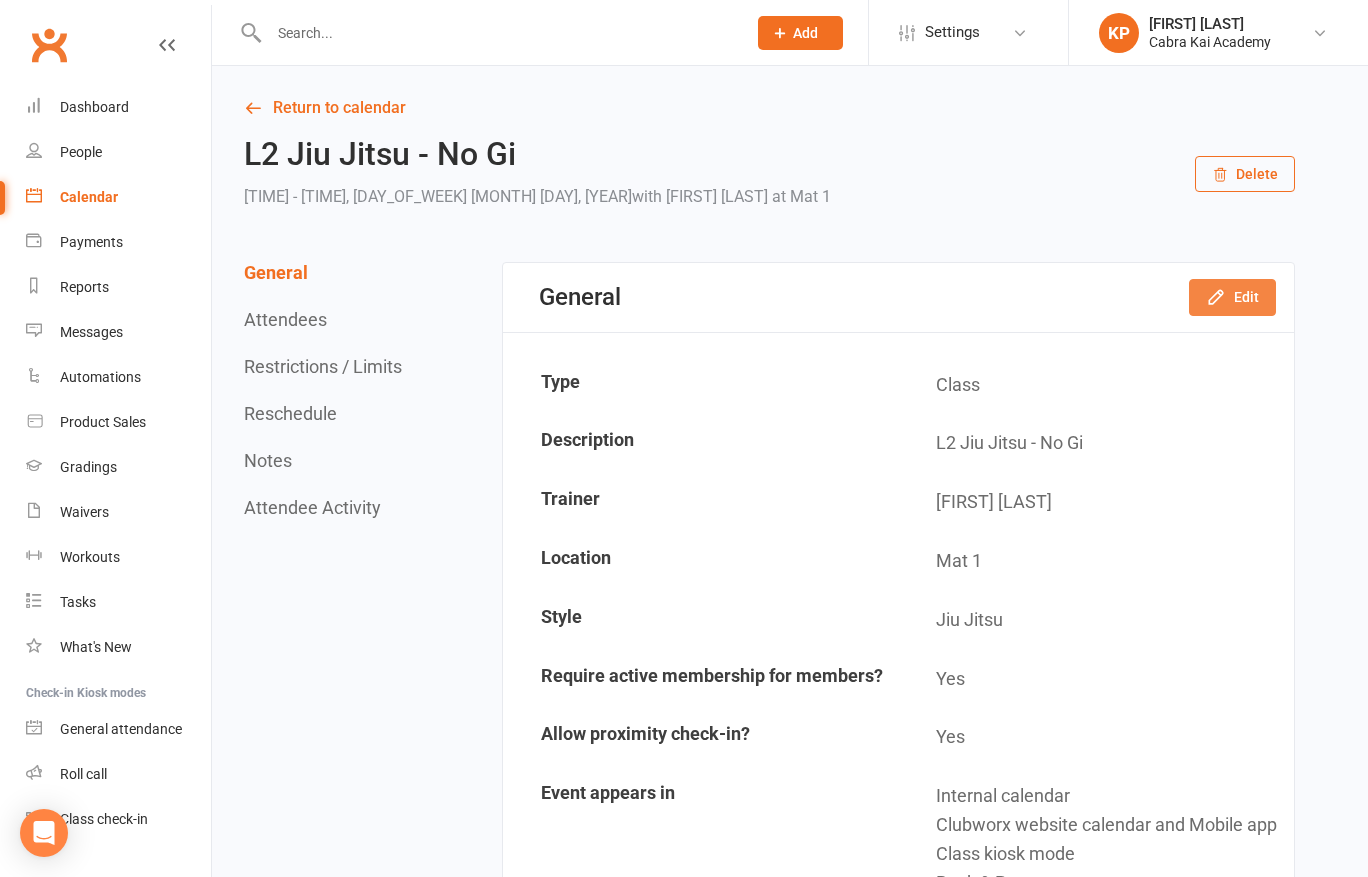 click on "Edit" at bounding box center (1232, 297) 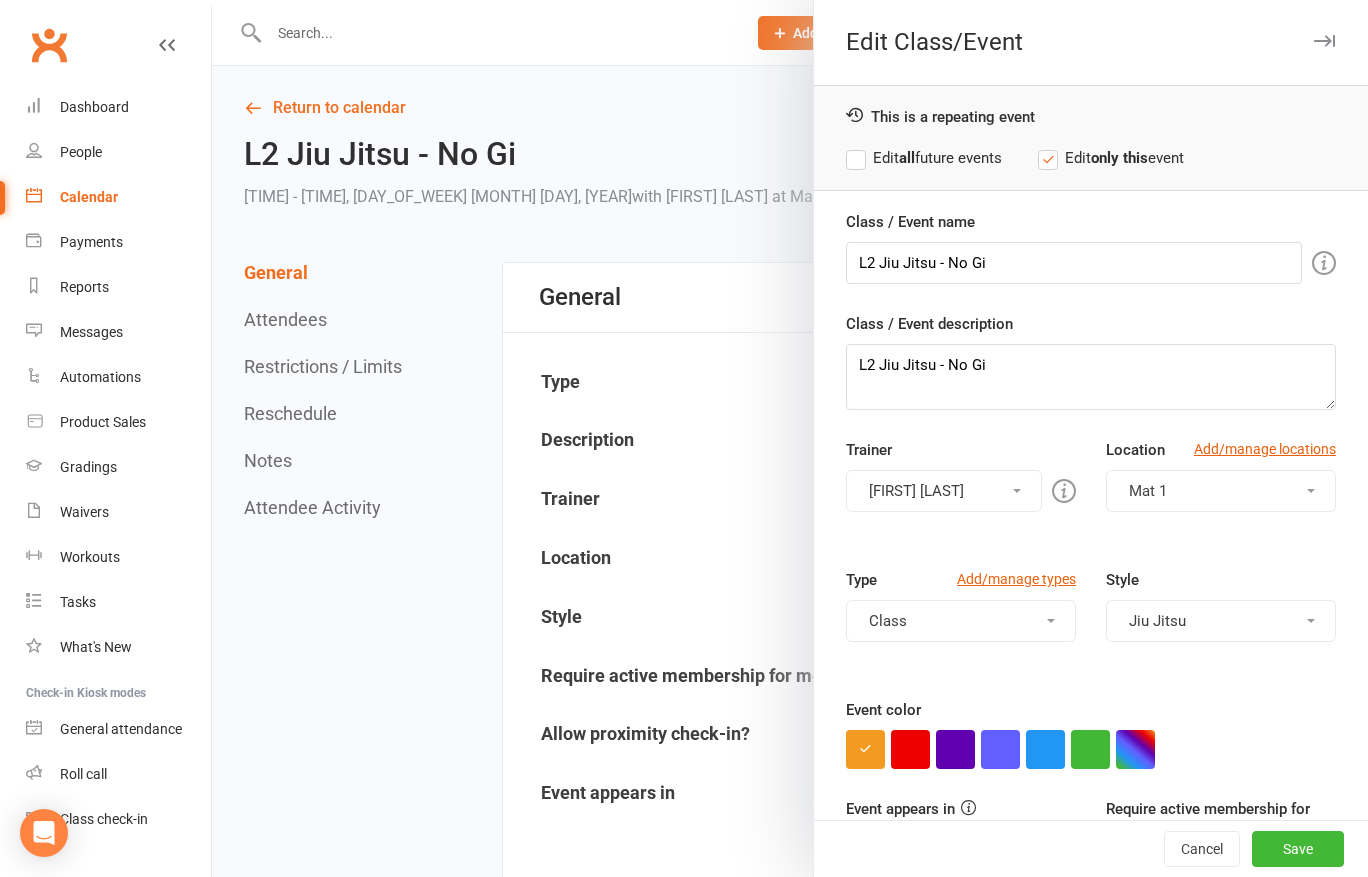 click on "Mat 1" at bounding box center [1221, 491] 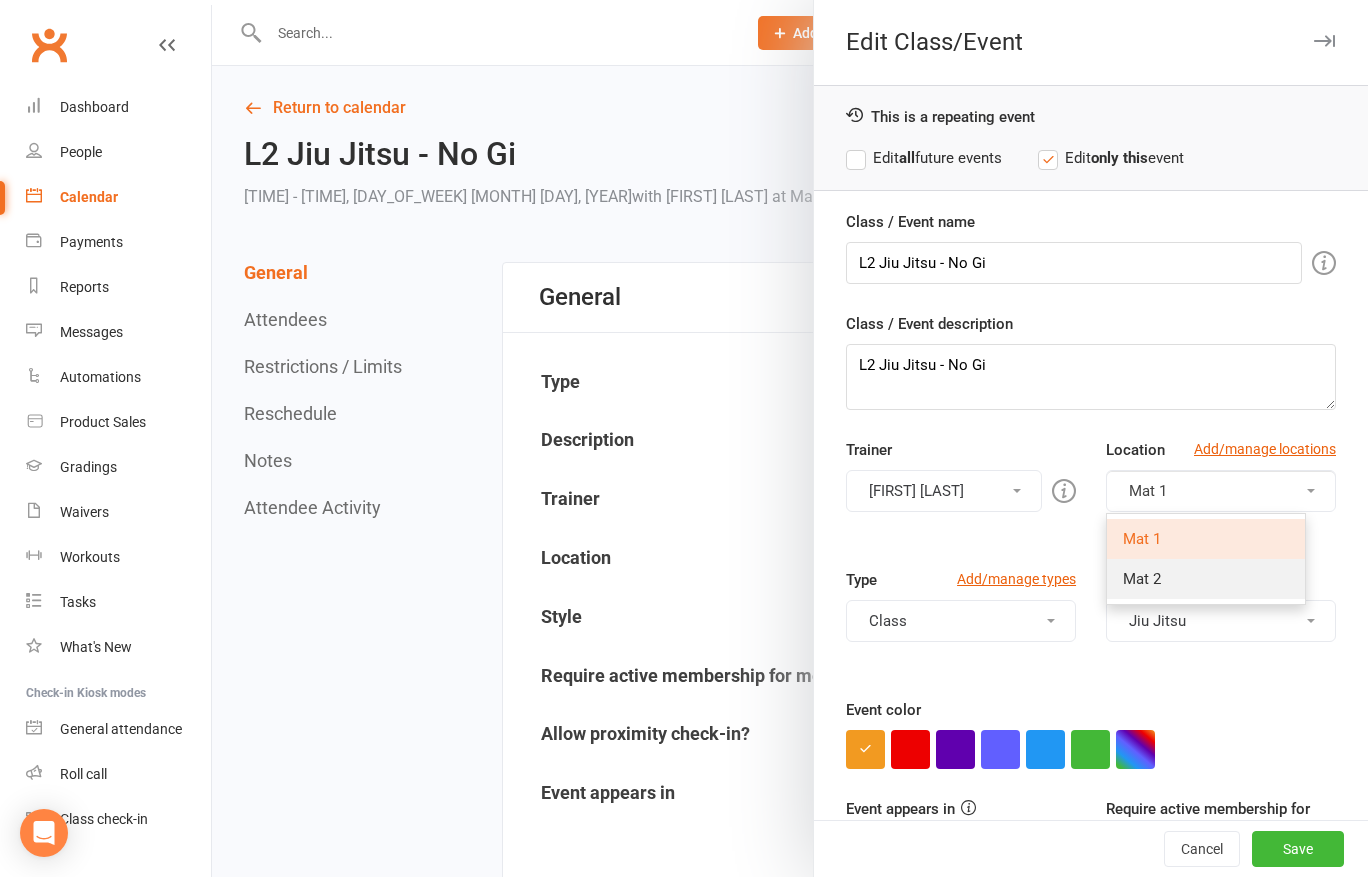 click on "Mat 2" at bounding box center [1206, 579] 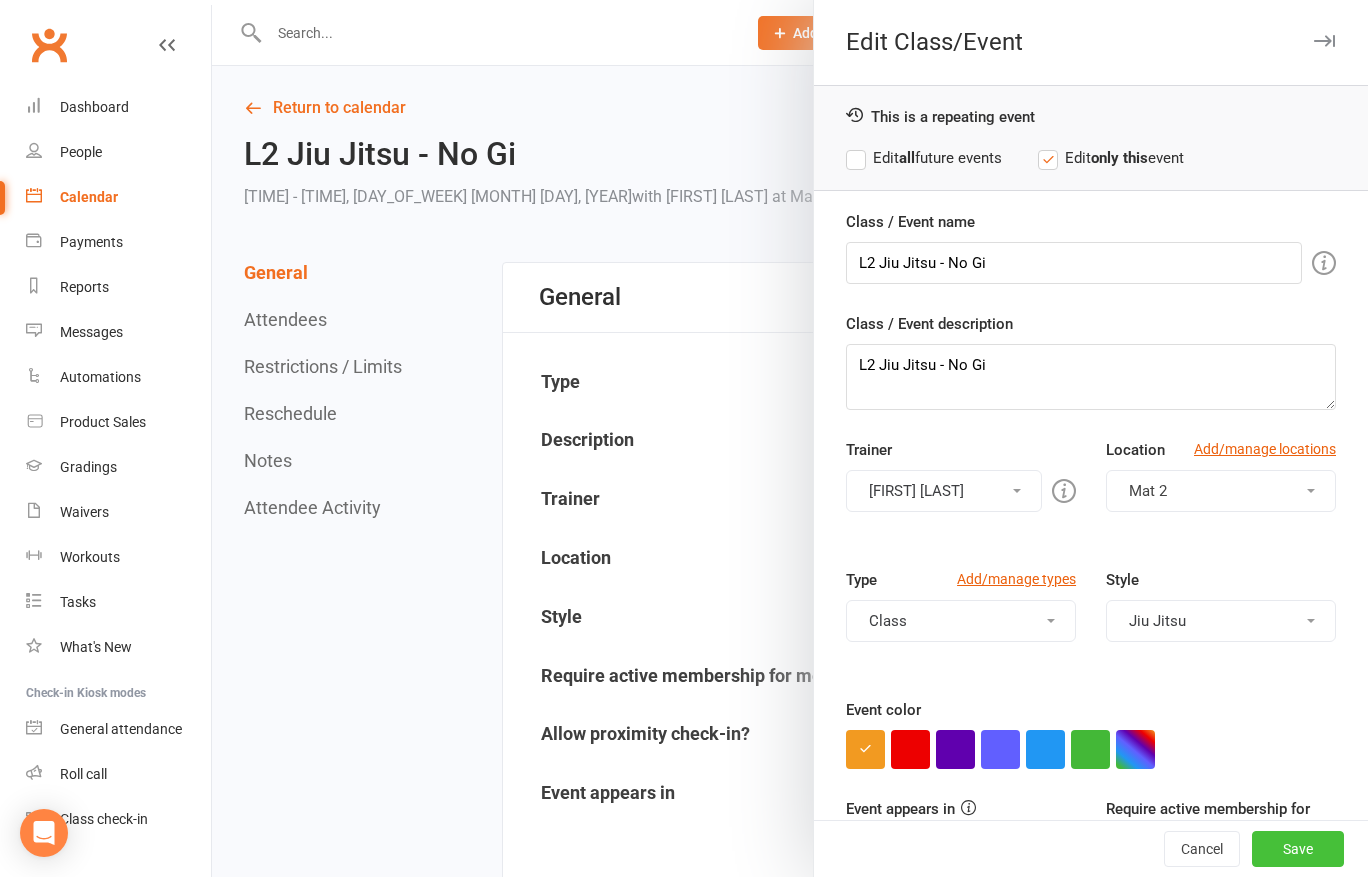 click on "Save" at bounding box center (1298, 849) 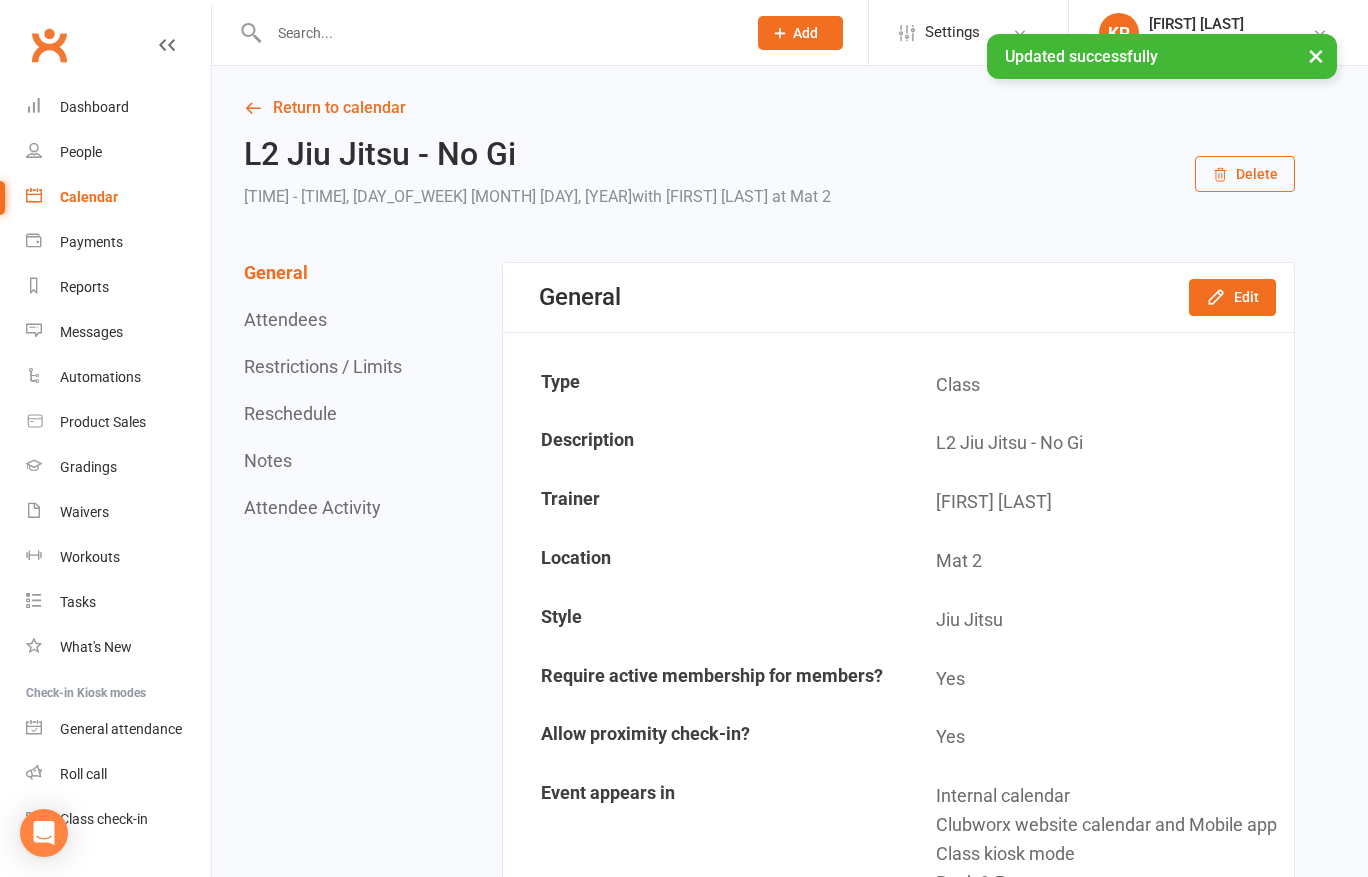 click on "Return to calendar L2 Jiu Jitsu - No Gi [TIME] - [TIME], [DAY_OF_WEEK] [MONTH] [DAY], [YEAR] with [FIRST] [LAST] at Mat 2 Delete General Attendees Restrictions / Limits Reschedule Notes Attendee Activity General Edit Type Class Description L2 Jiu Jitsu - No Gi Trainer [FIRST] [LAST] Location Mat 2 Style Jiu Jitsu Require active membership for members? Yes Allow proximity check-in? Yes Event appears in Internal calendar Clubworx website calendar and Mobile app Class kiosk mode Book & Pay Roll call Website calendar URL Copy event URL to clipboard
Online Meeting Details N/A
Attendees Message Attendees Bulk Add Kiosk / Roll Call Enter Kiosk Mode Enter Roll Call 4 places booked 36 places available Sort by First Name Last Name Tony Do Tony.do4@hotmail.com Booked Mark absent Check in Send message More info Remove All bookings for series Enable recurring bookings Ali Ebrahimi aliebrahimi75@hotmail.com Booked Mark absent Check in Send message More info Remove All bookings for series Booked ×" at bounding box center (790, 1944) 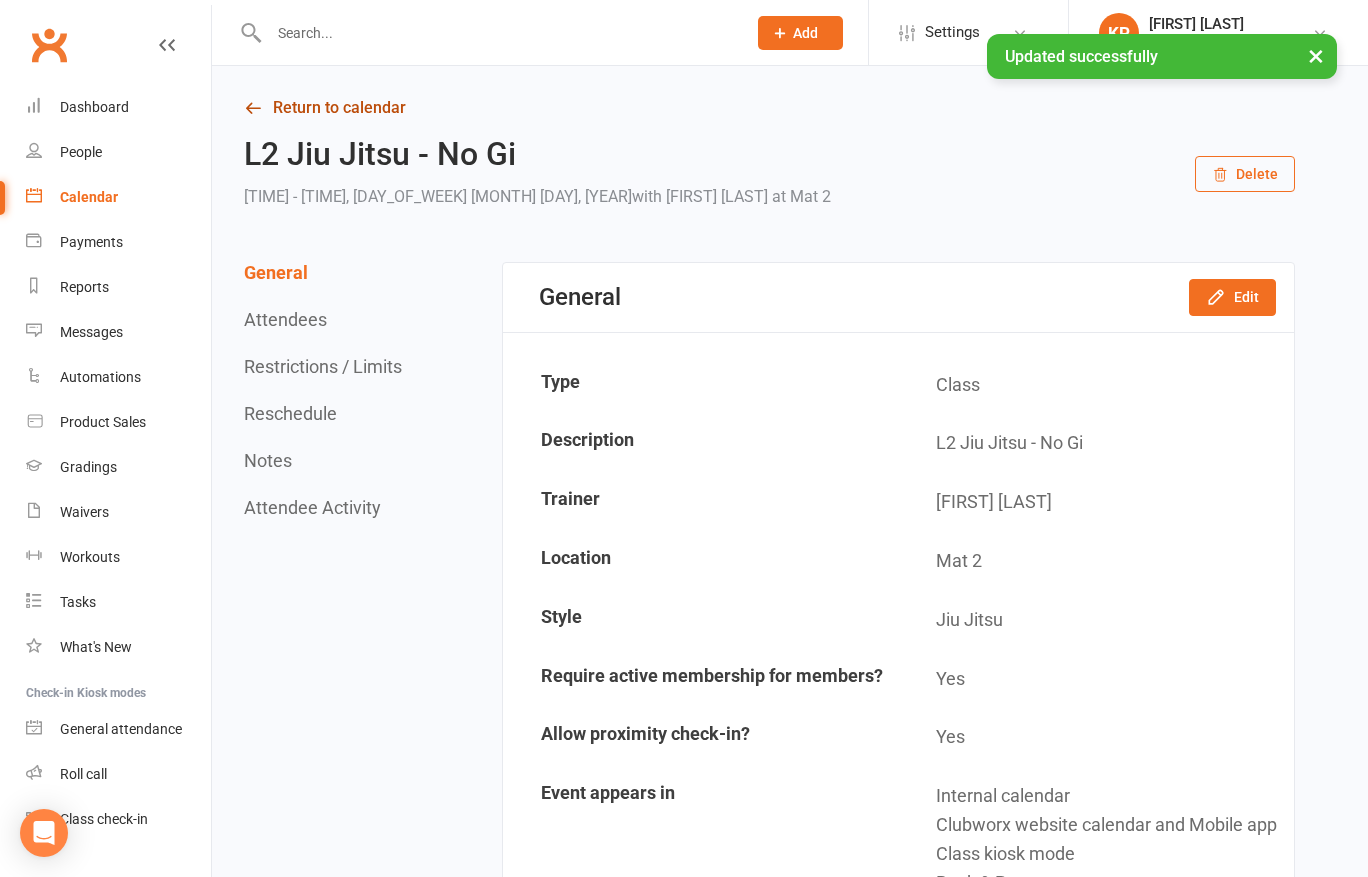 click on "Return to calendar" at bounding box center [769, 108] 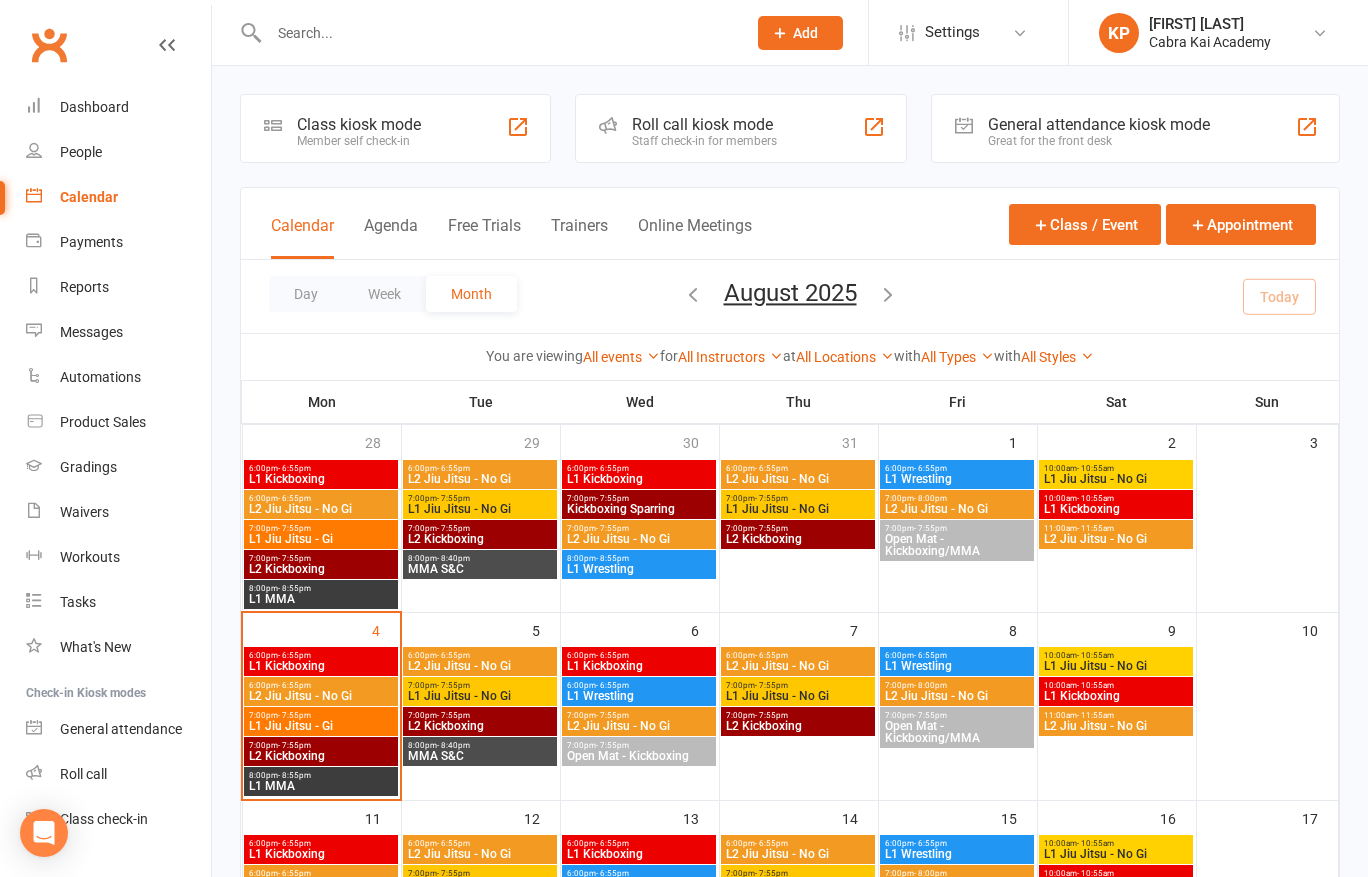 click on "- 6:55pm" at bounding box center (294, 655) 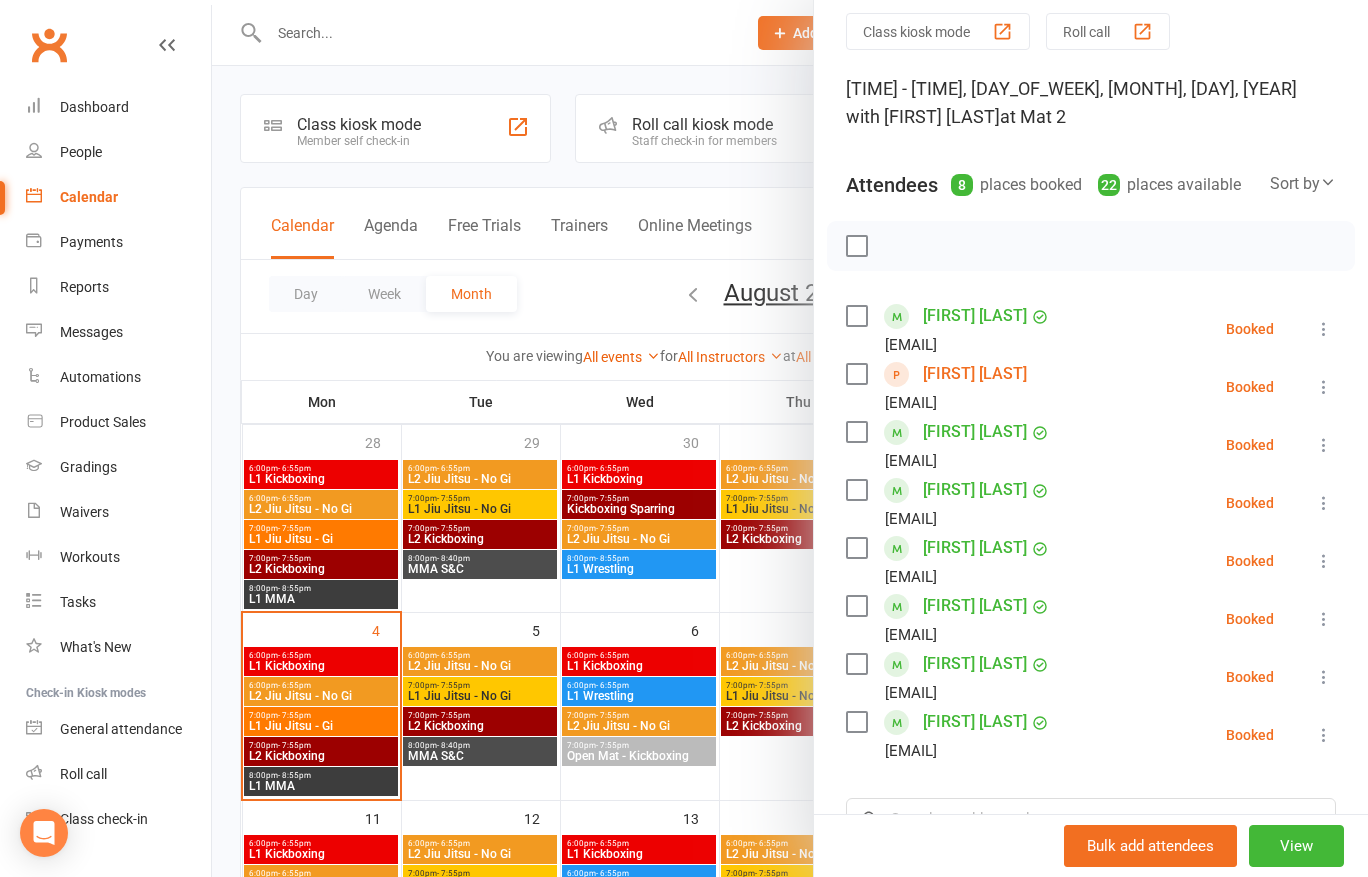 scroll, scrollTop: 200, scrollLeft: 0, axis: vertical 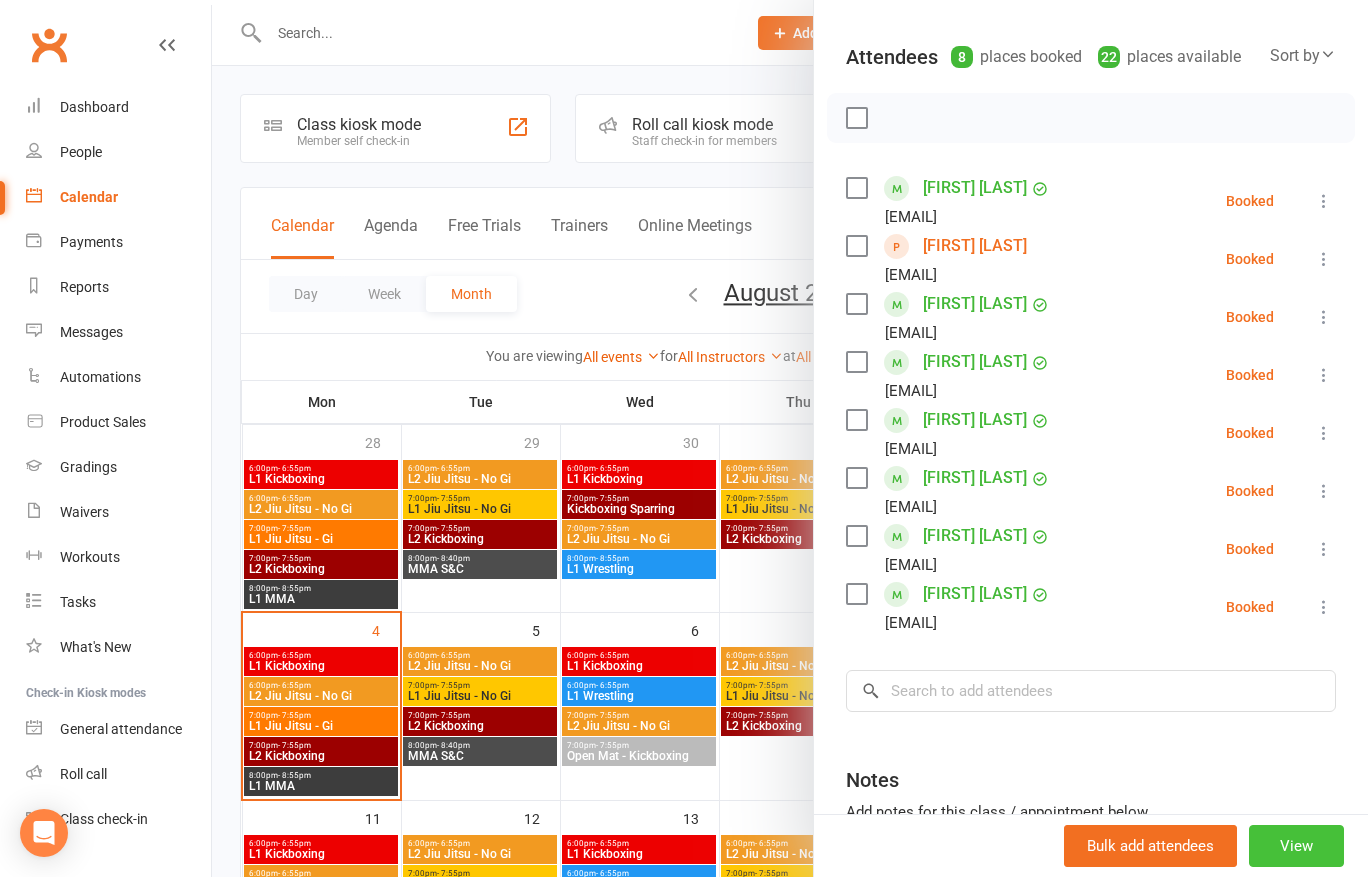 click on "View" at bounding box center [1296, 846] 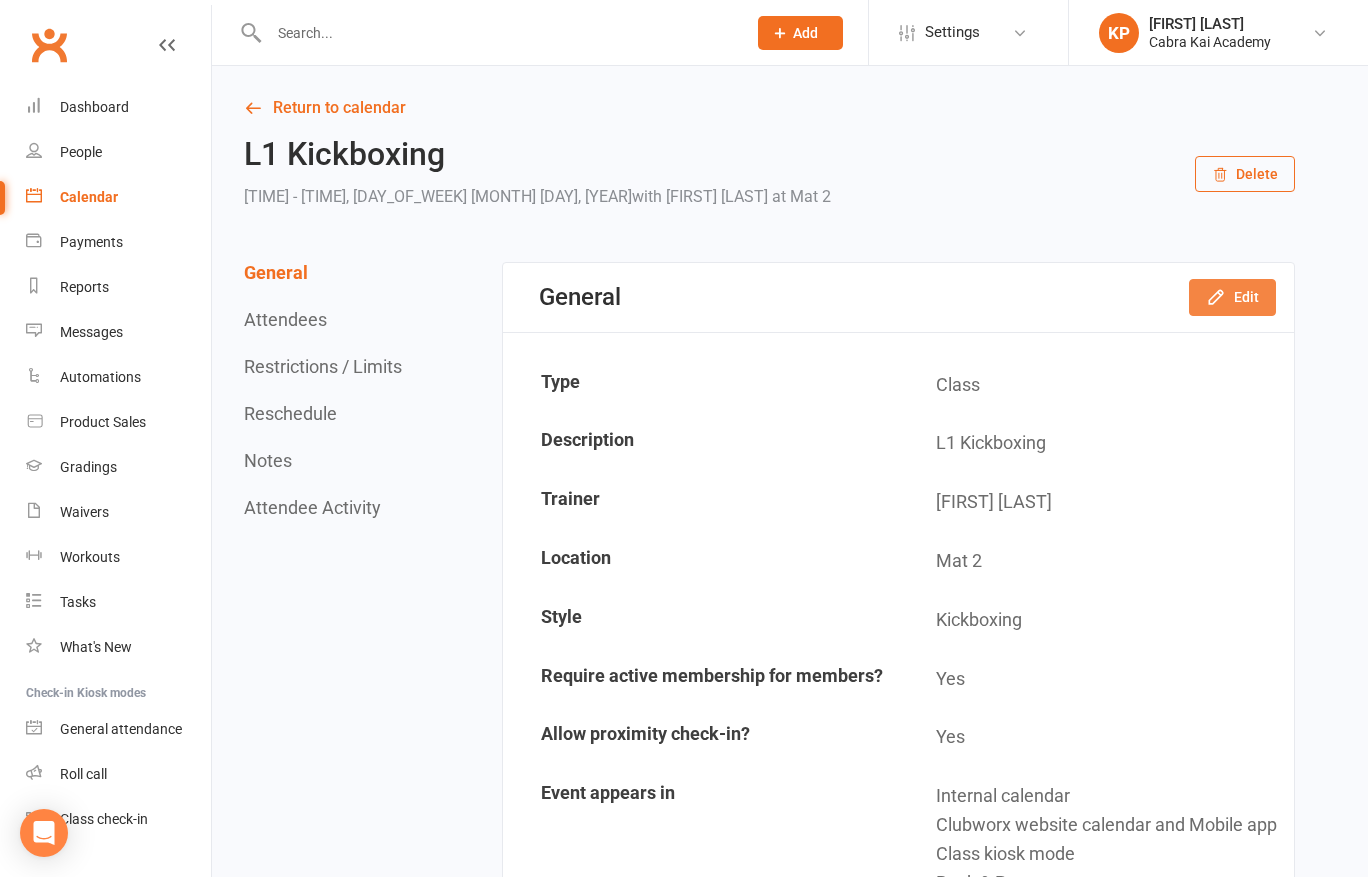 click on "Edit" at bounding box center [1232, 297] 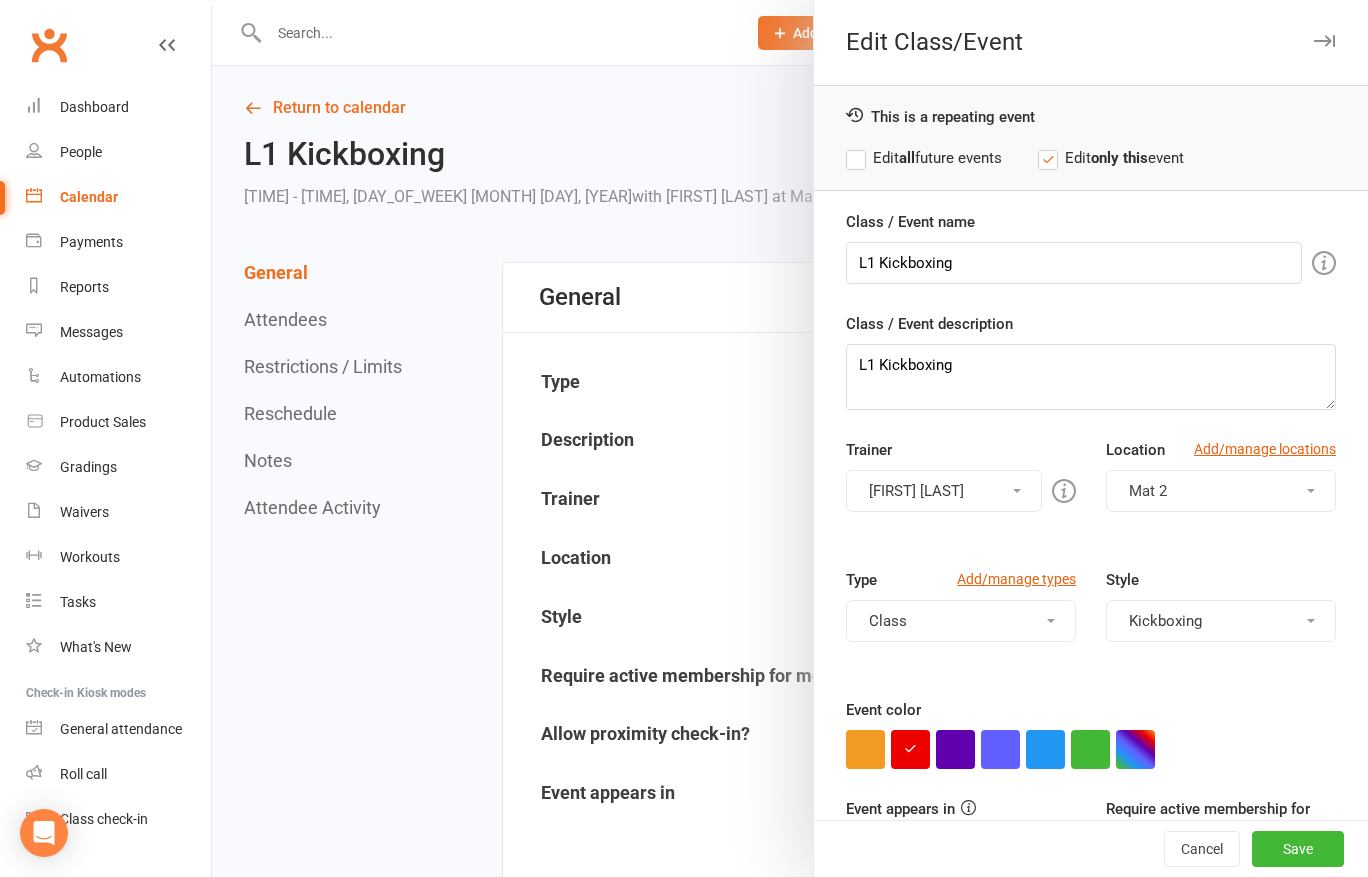 click on "Mat 2" at bounding box center (1221, 491) 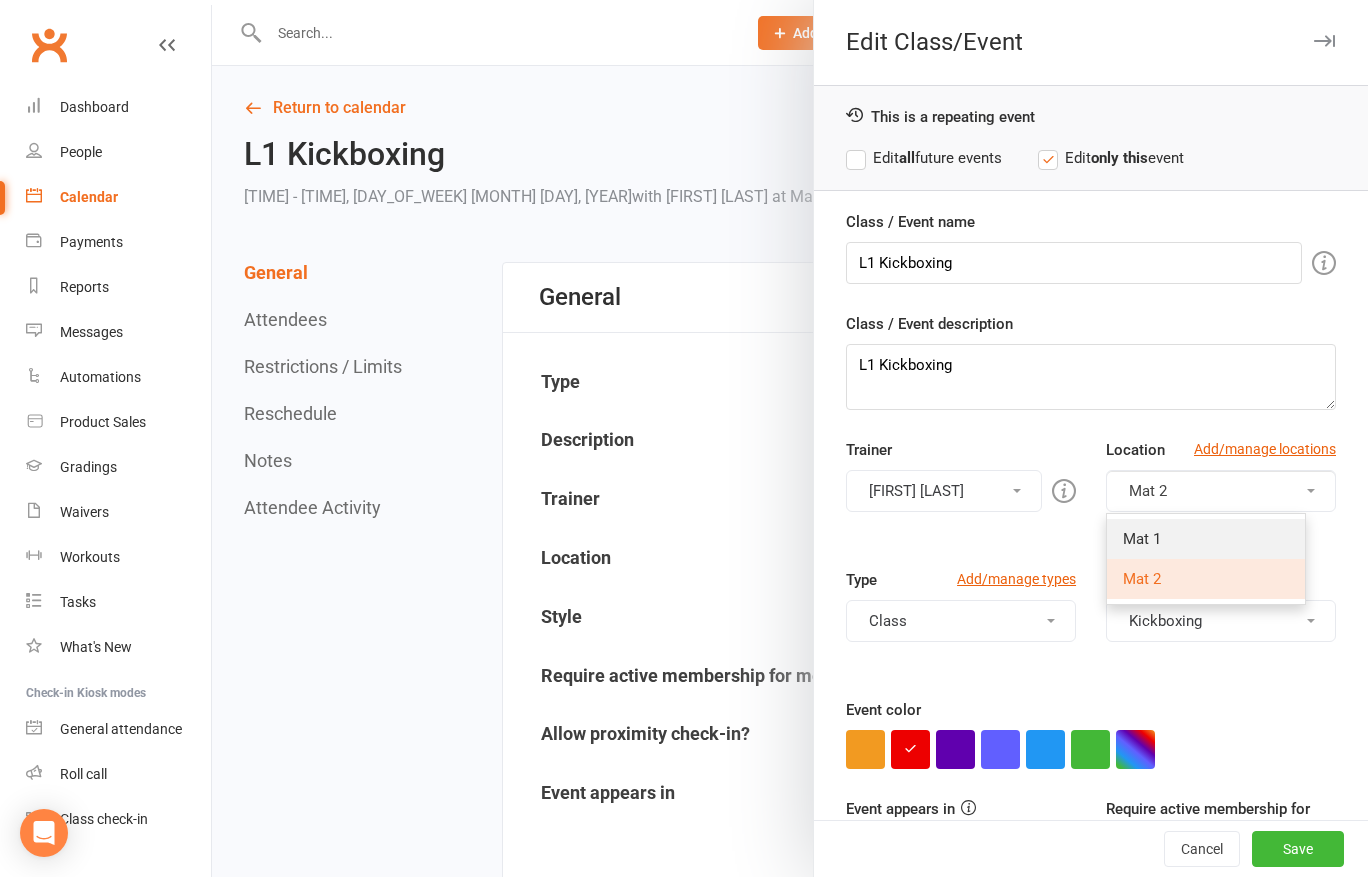 click on "Mat 1" at bounding box center (1206, 539) 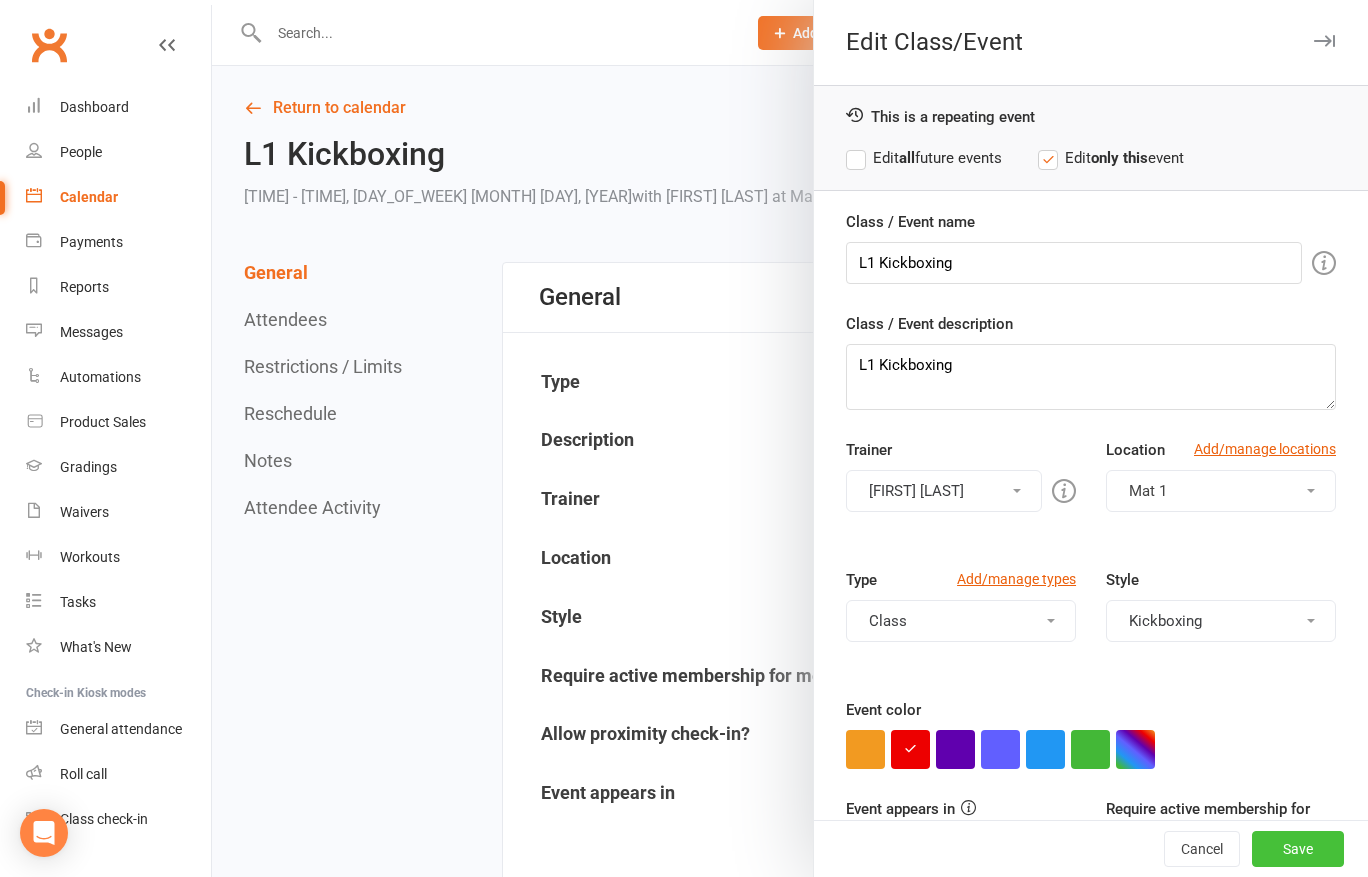 click on "Save" at bounding box center [1298, 849] 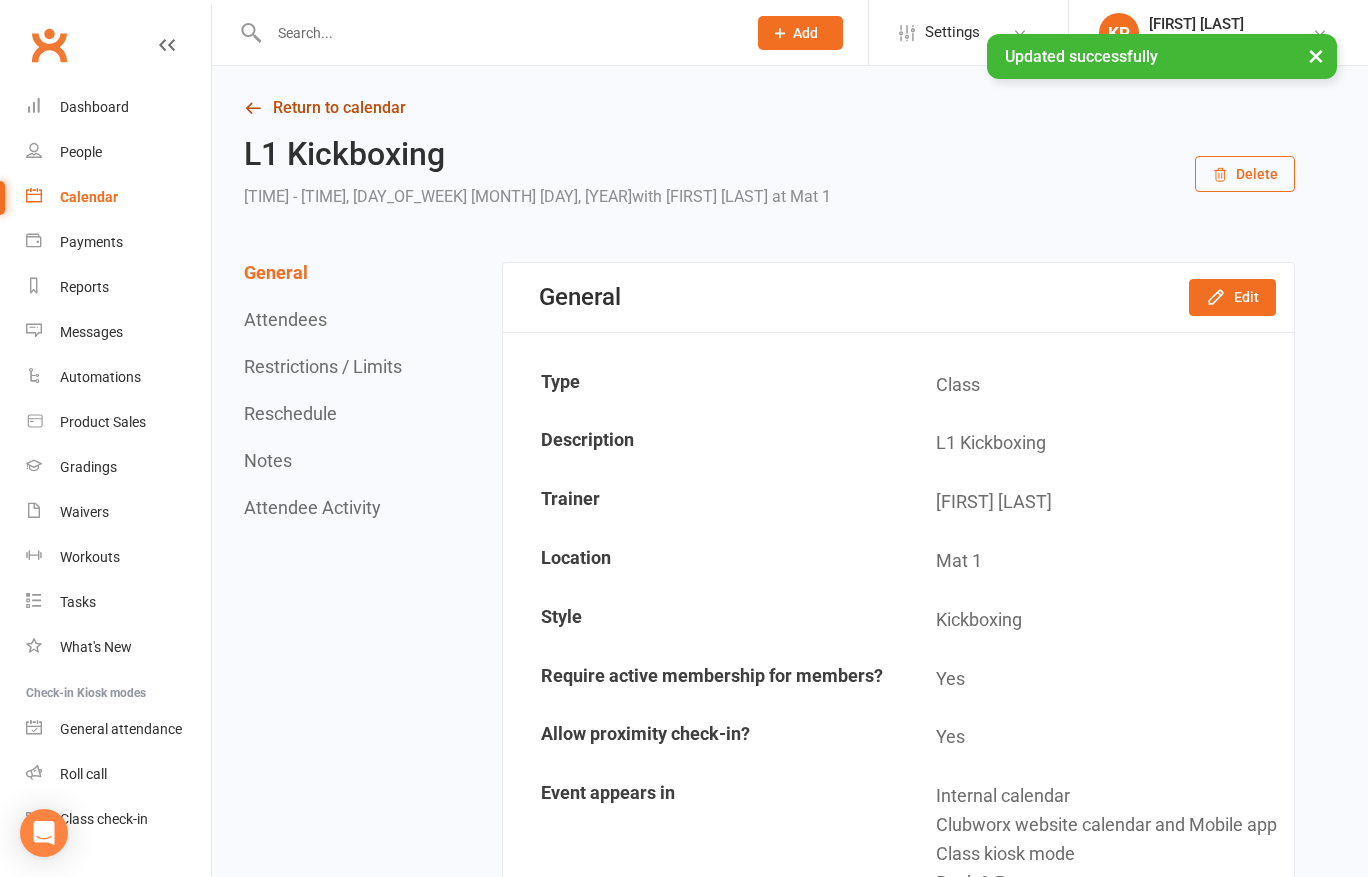 click on "Return to calendar" at bounding box center [769, 108] 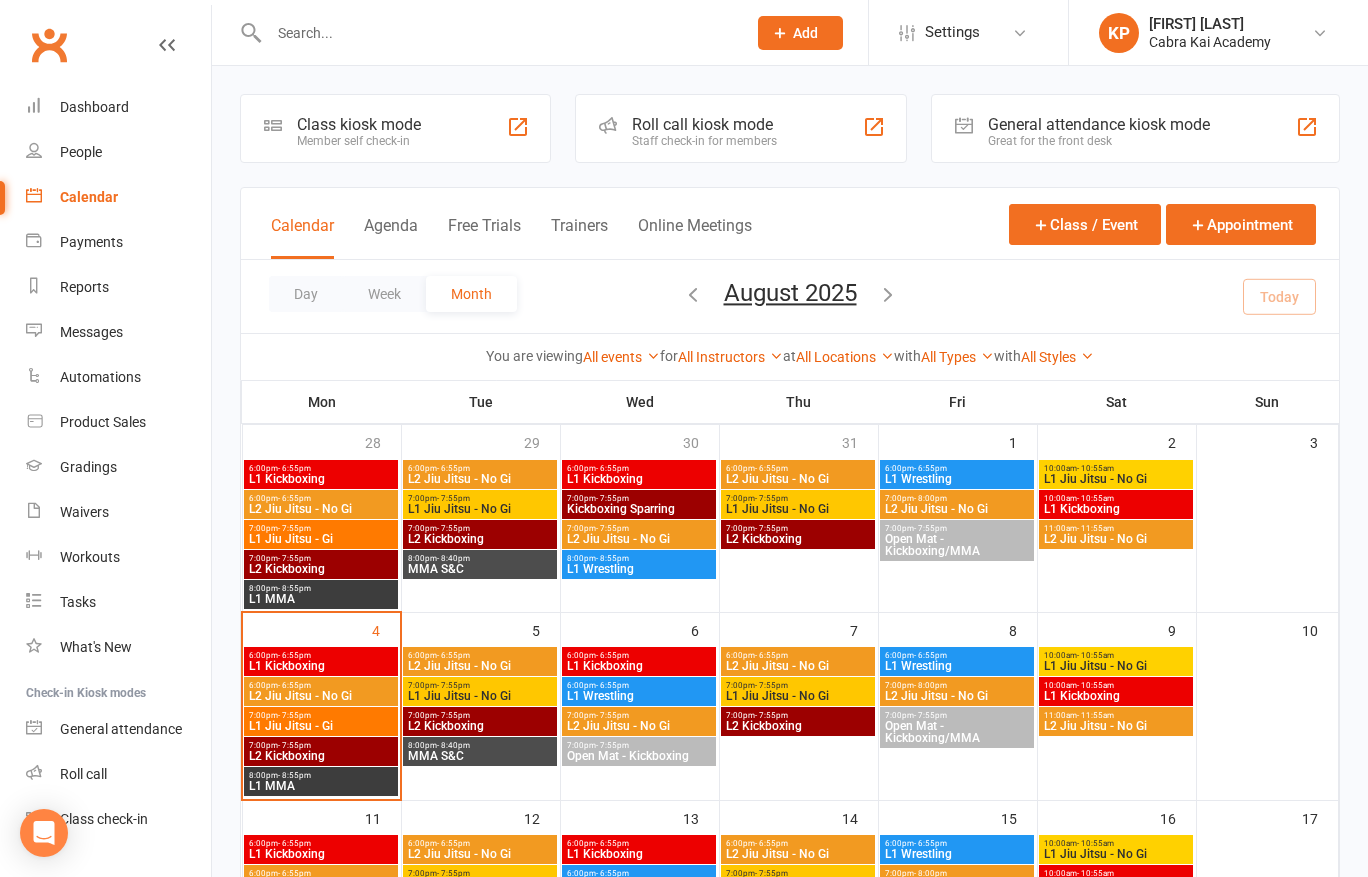 click on "MMA S&C" at bounding box center [480, 756] 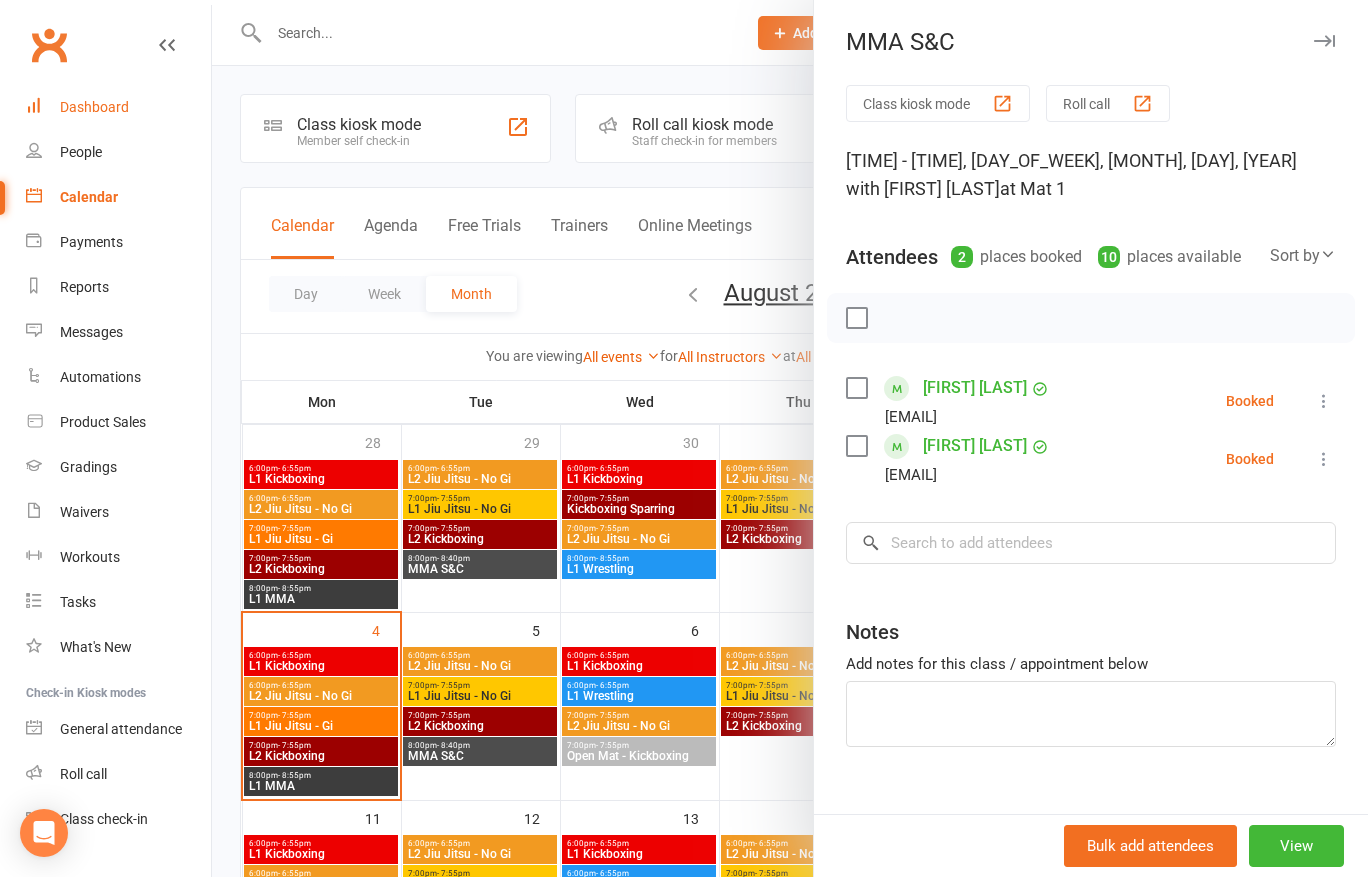 click on "Dashboard" at bounding box center [94, 107] 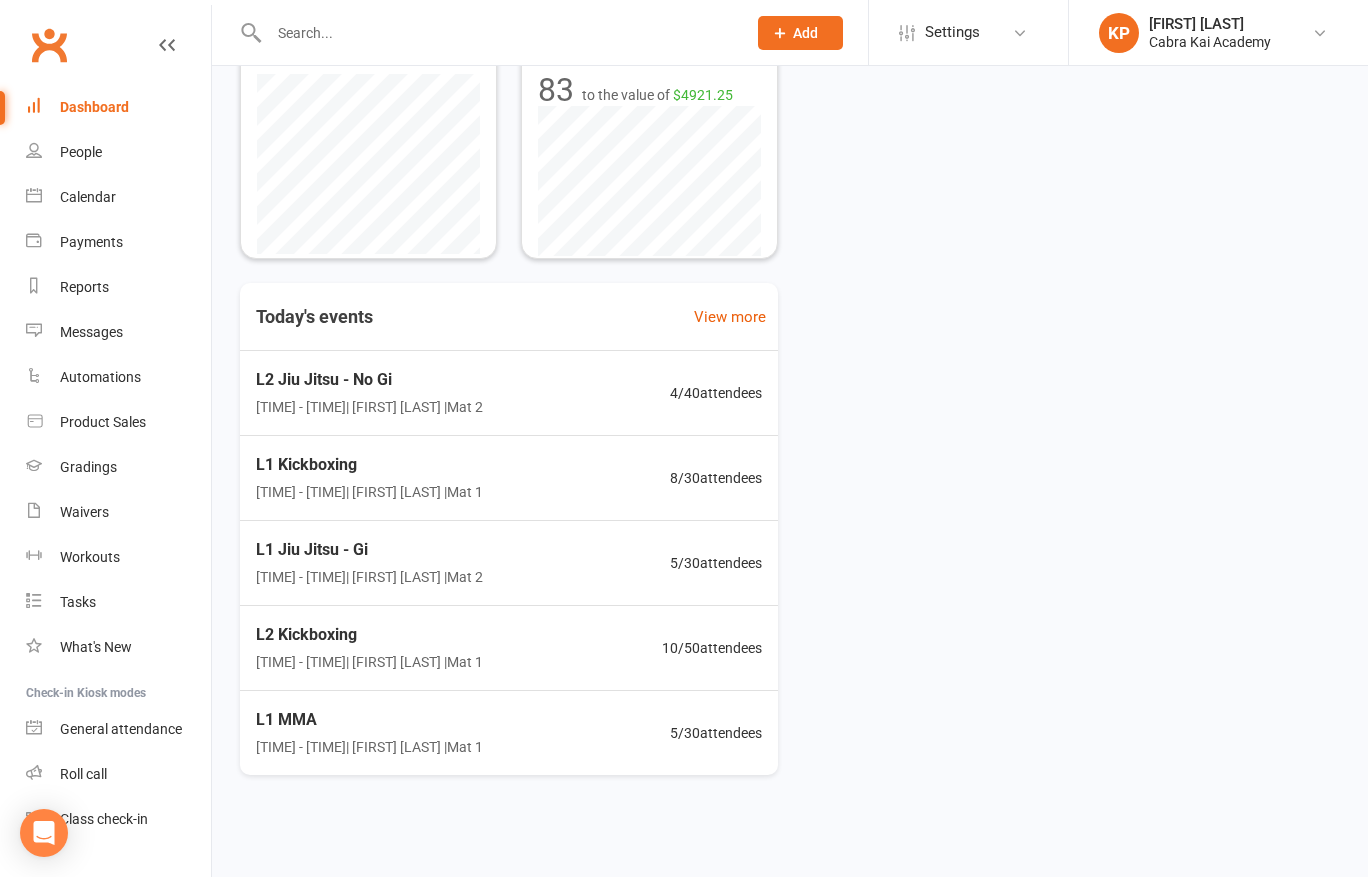 scroll, scrollTop: 430, scrollLeft: 0, axis: vertical 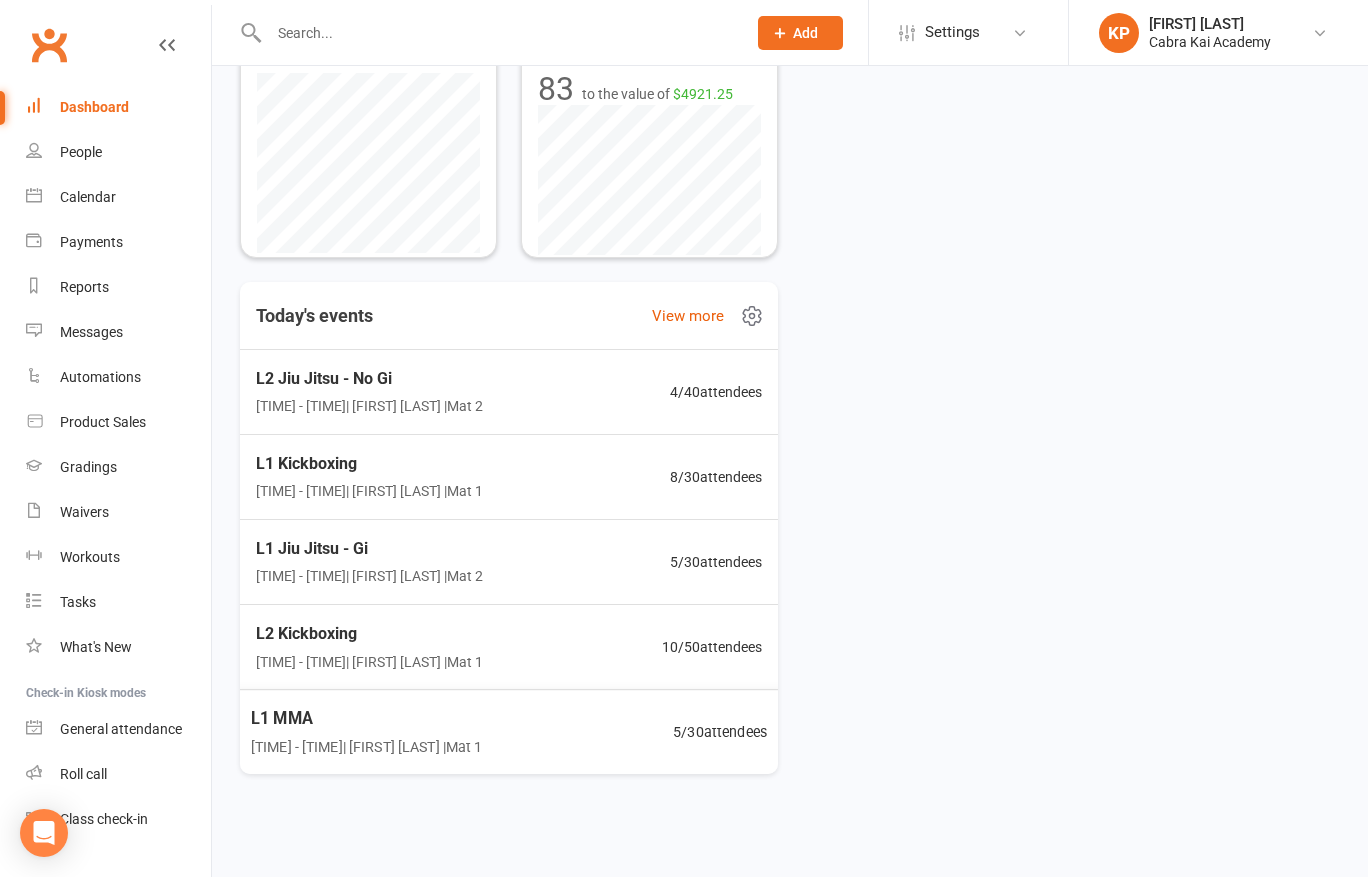 click on "L1 MMA [TIME] - [TIME] | [FIRST] [LAST] | Mat 1 5 / 30 attendees" at bounding box center (508, 732) 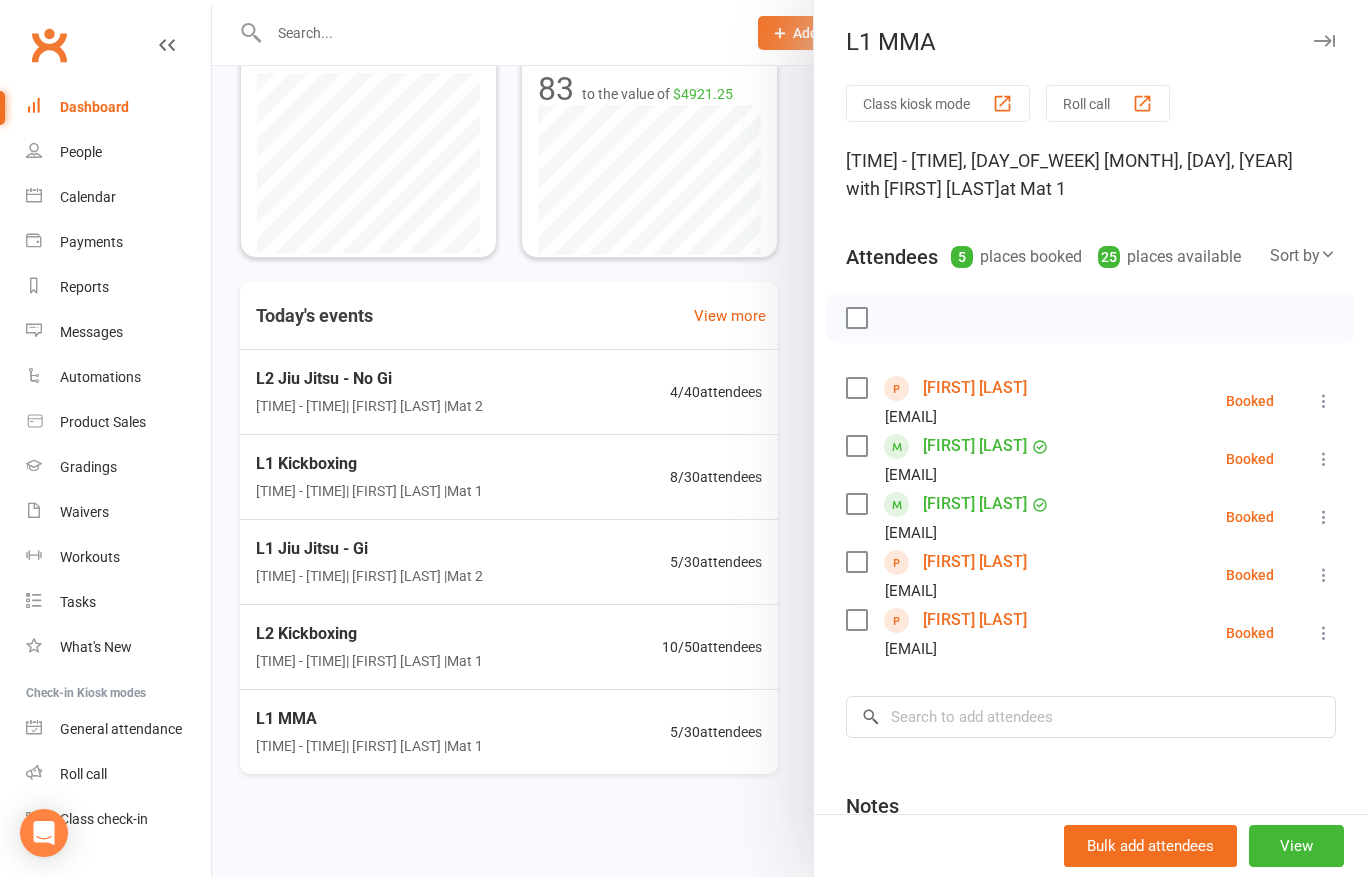 click at bounding box center [790, 438] 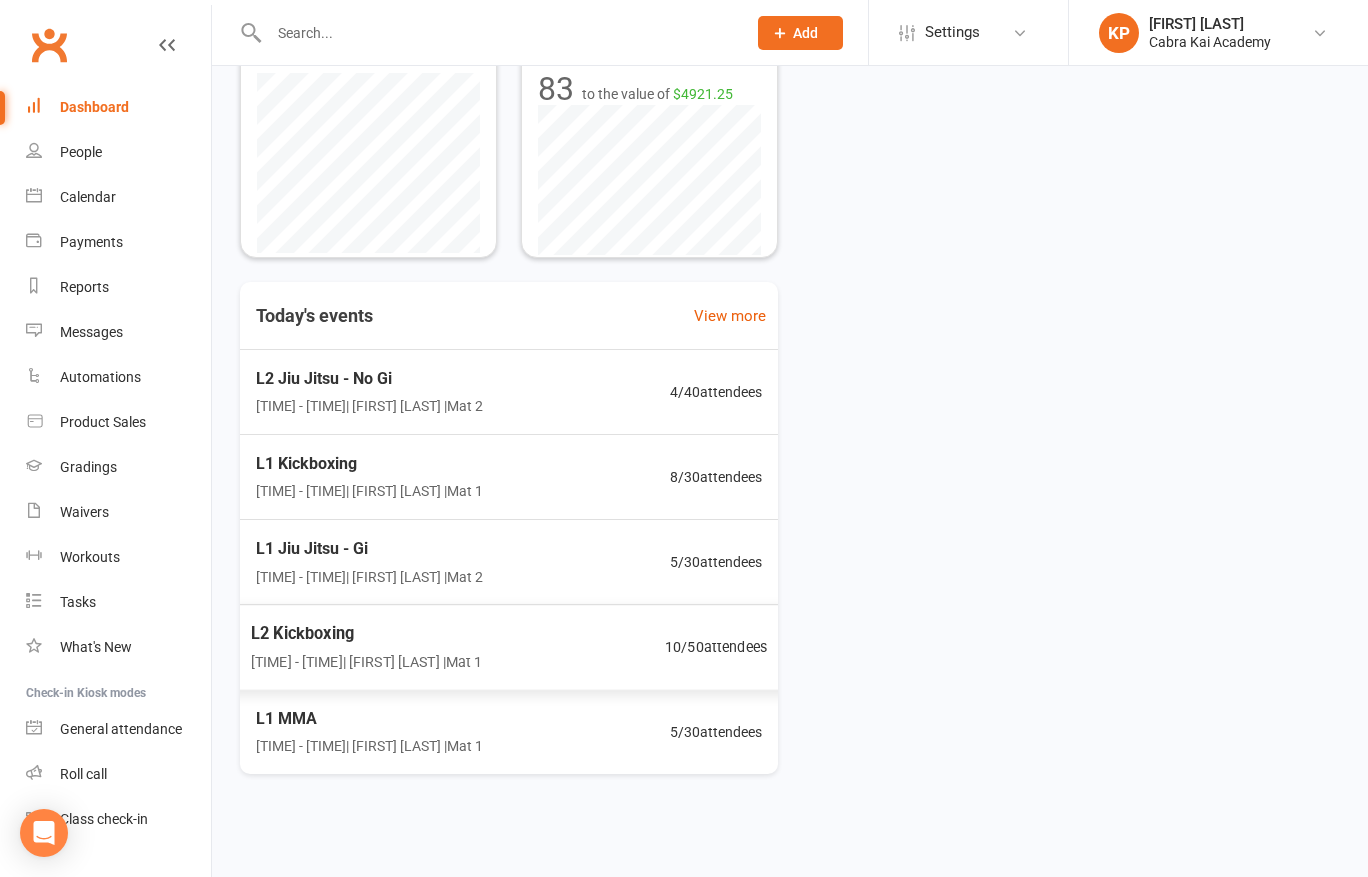 click on "[TIME] - [TIME] | [FIRST] [LAST] | Mat 2" at bounding box center (369, 576) 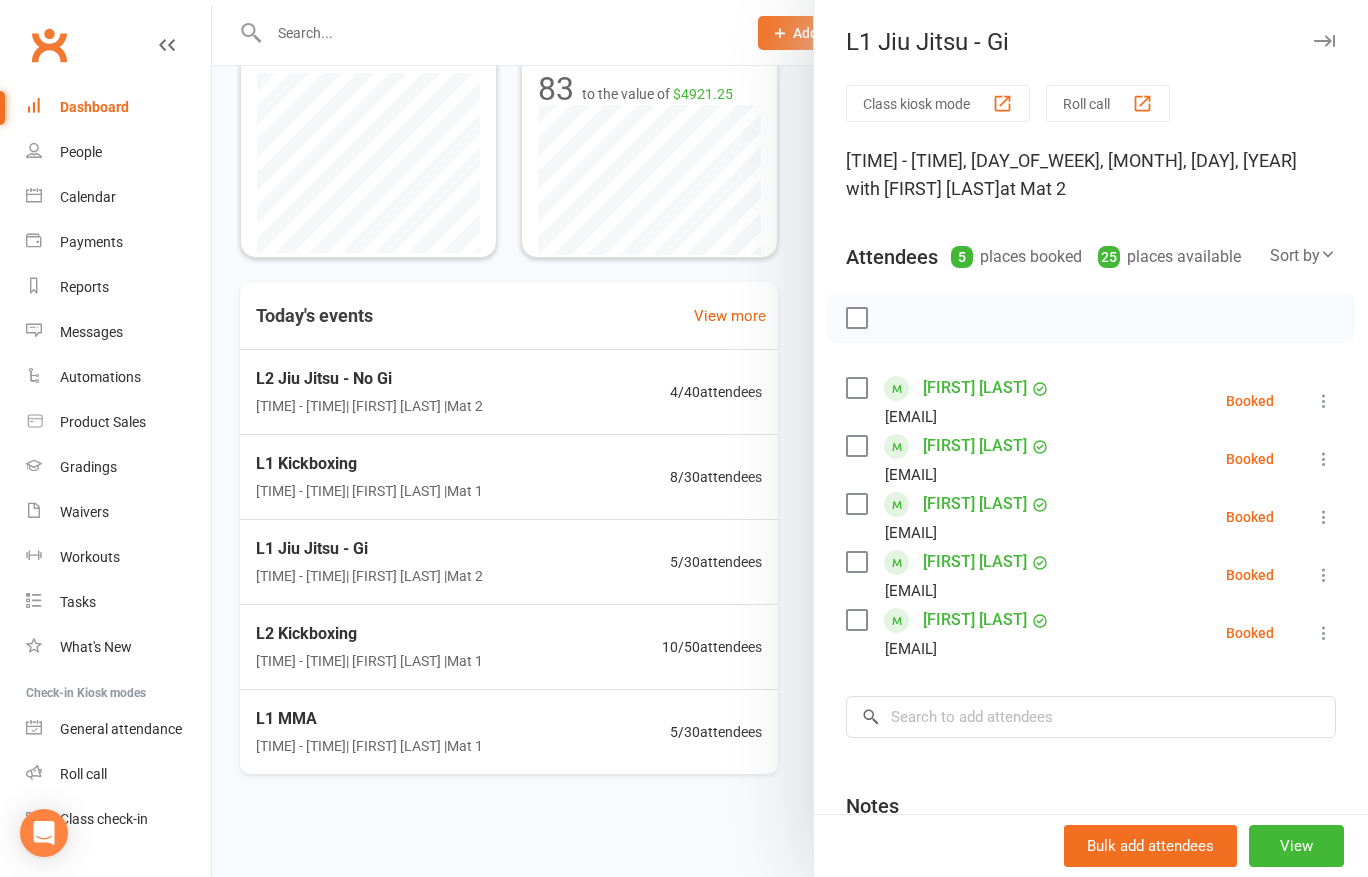 click at bounding box center (790, 438) 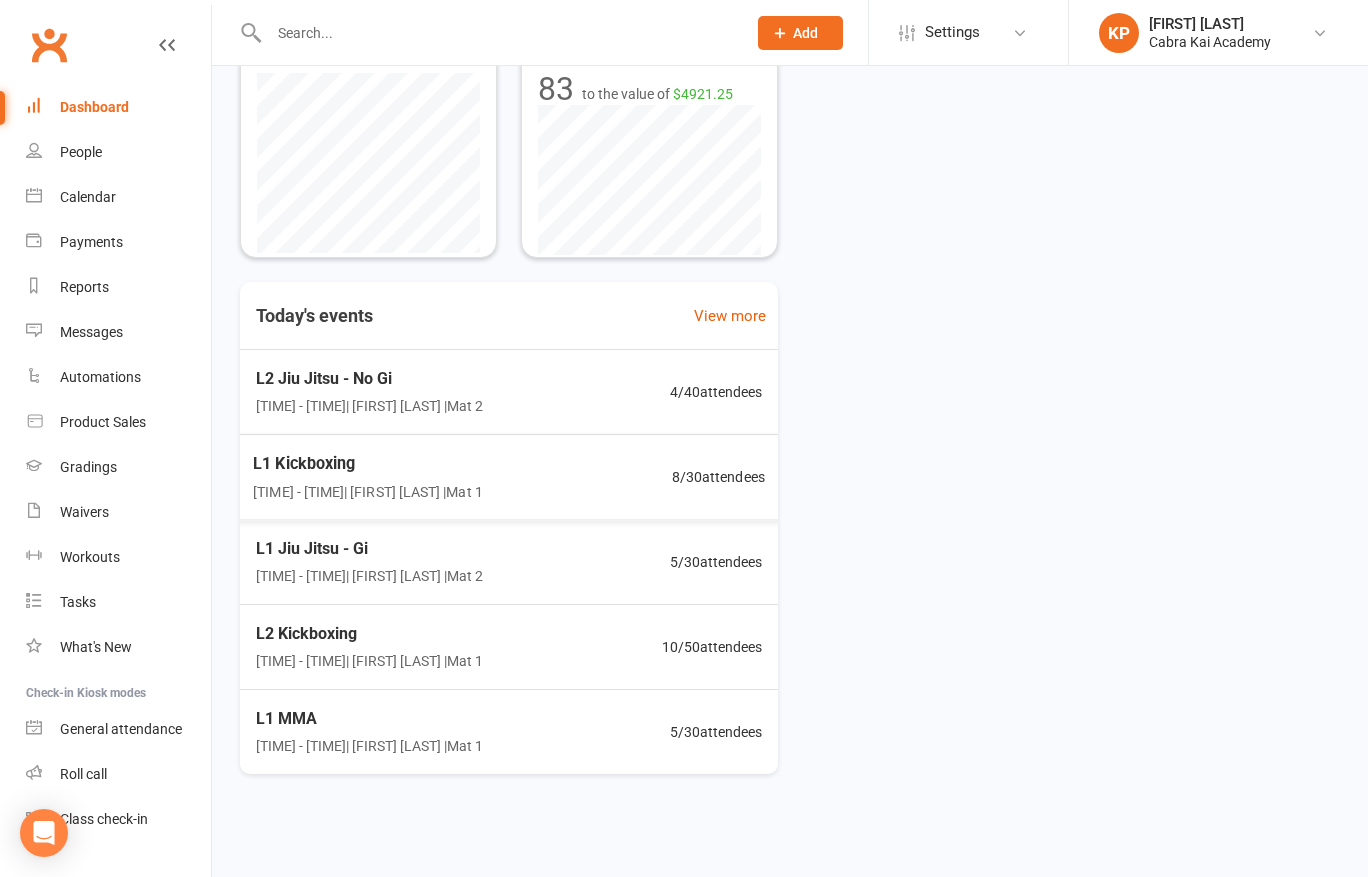 click on "L1 Kickboxing [TIME] - [TIME] | [FIRST] [LAST] | Mat 1 8 / 30 attendees" at bounding box center (509, 477) 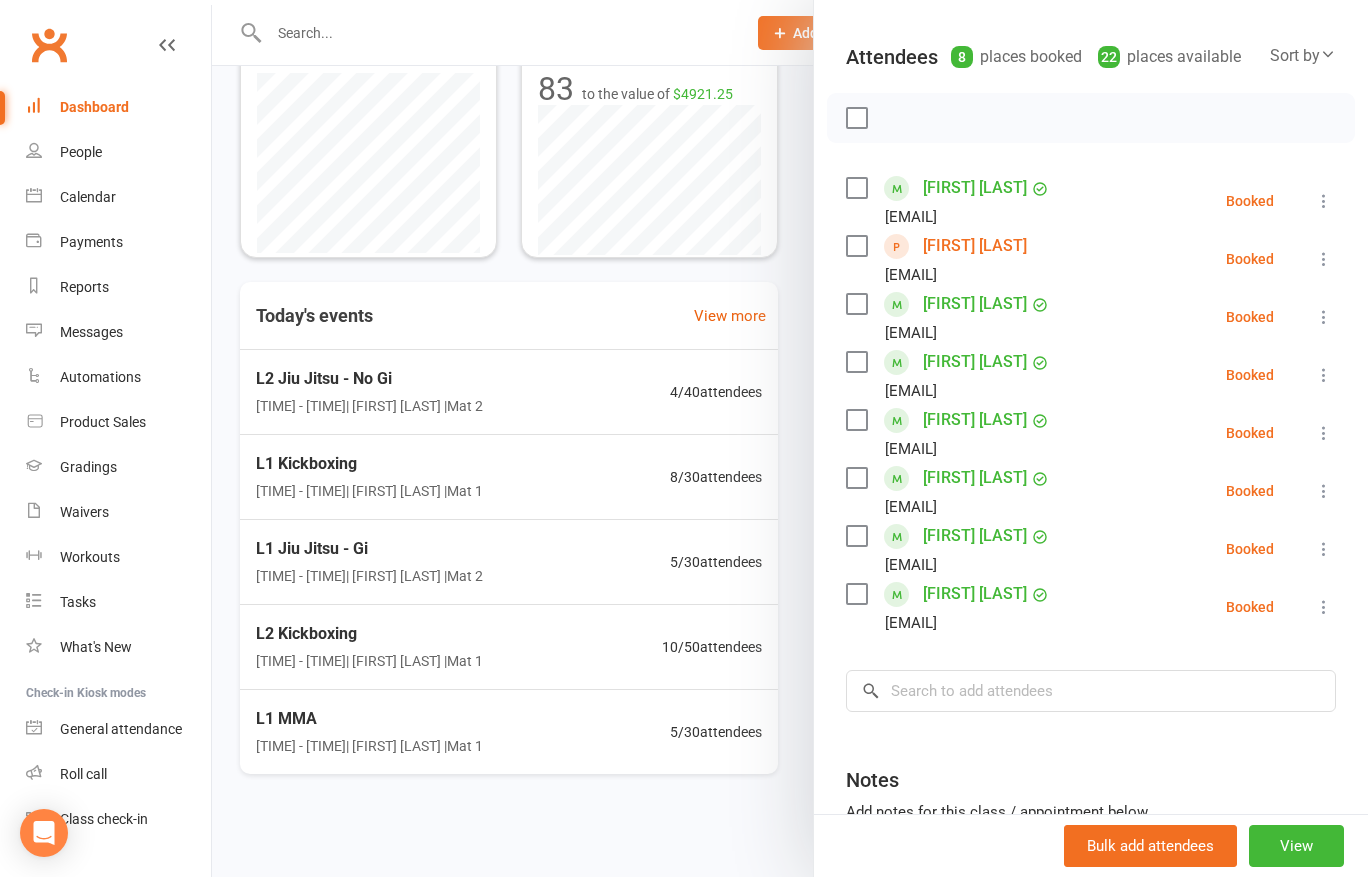 scroll, scrollTop: 100, scrollLeft: 0, axis: vertical 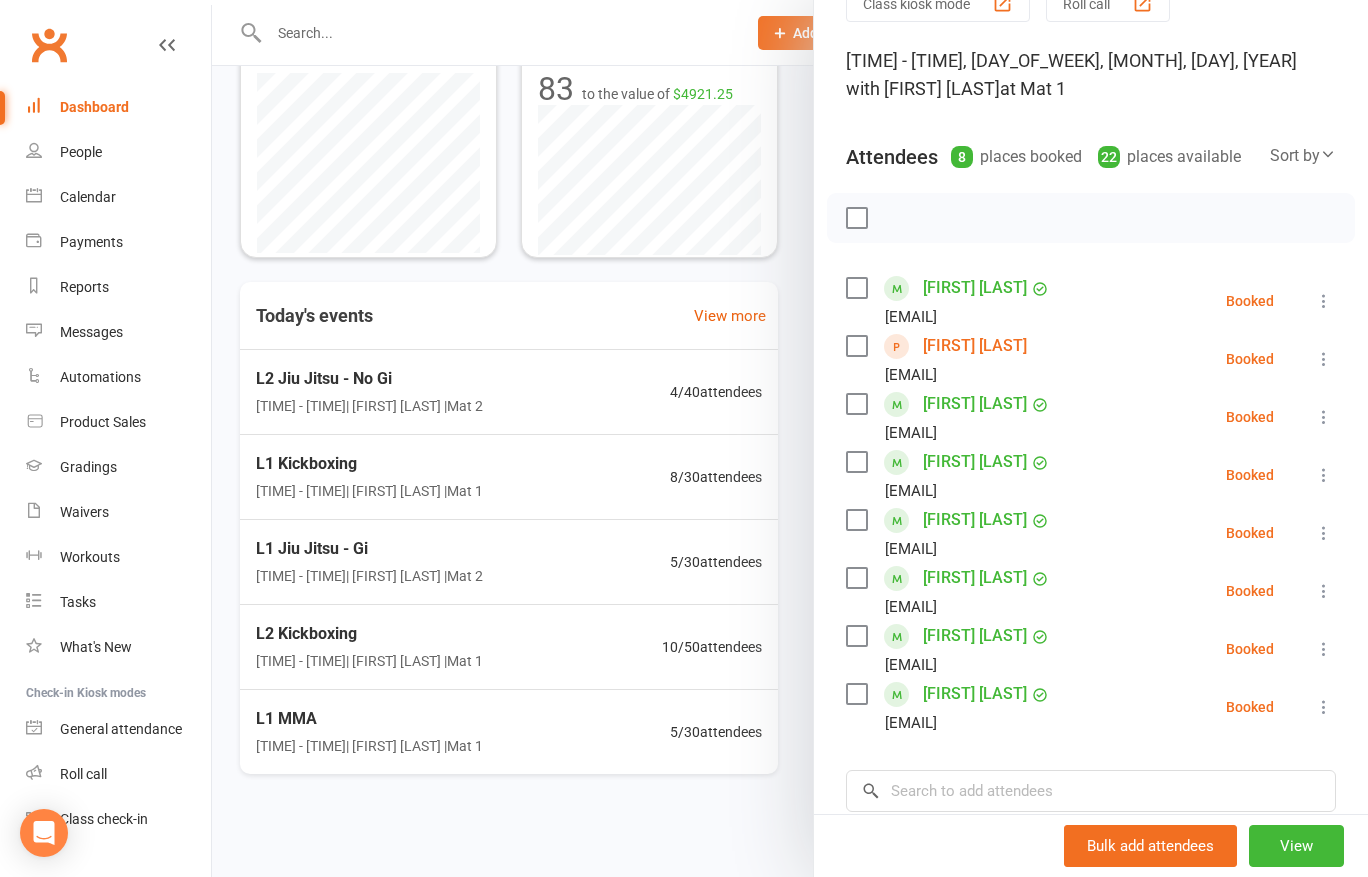 click at bounding box center (790, 438) 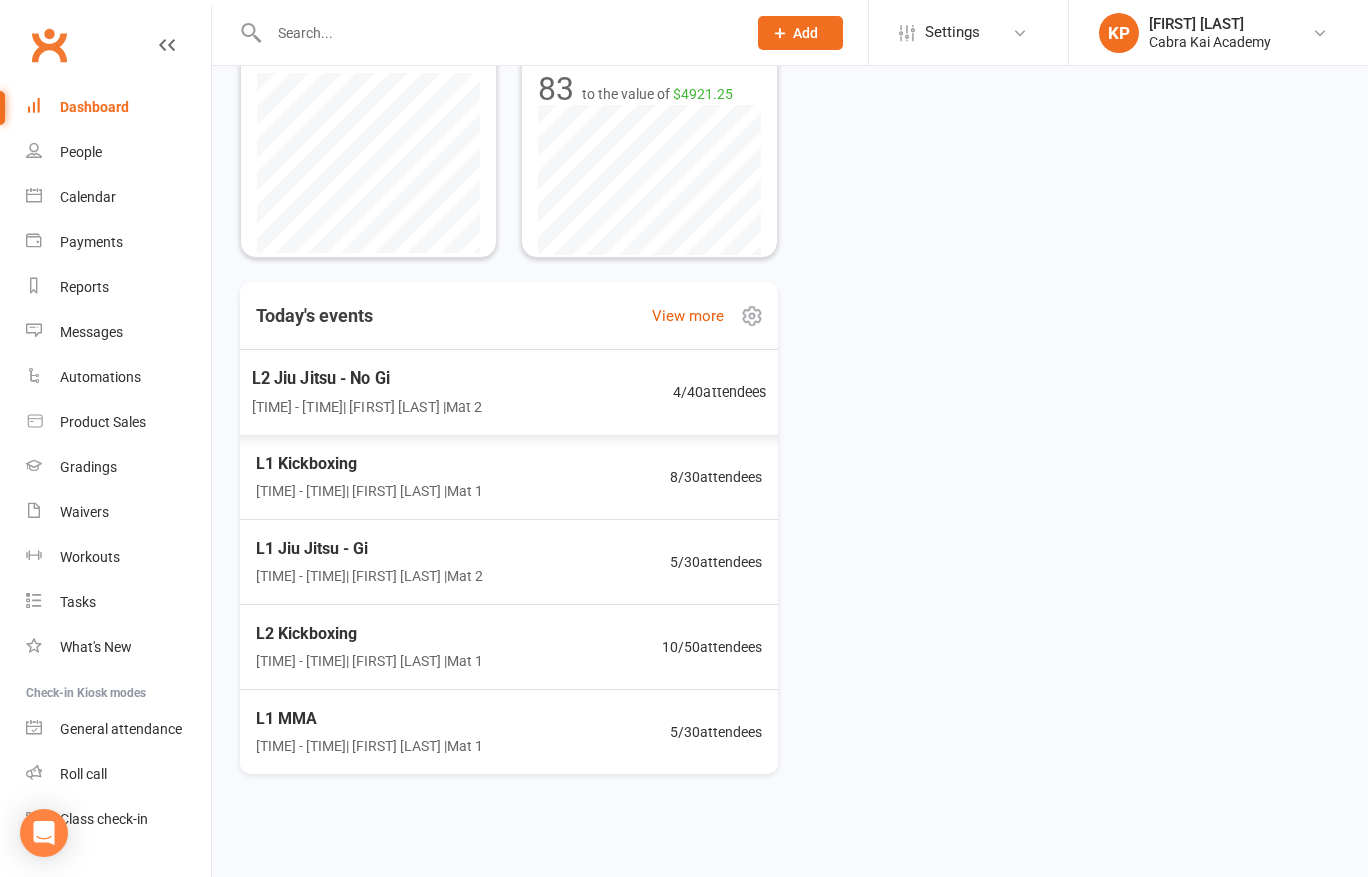 click on "L2 Jiu Jitsu - No Gi [TIME] - [TIME] | [FIRST] [LAST] | Mat 2 4 / 40 attendees" at bounding box center [509, 392] 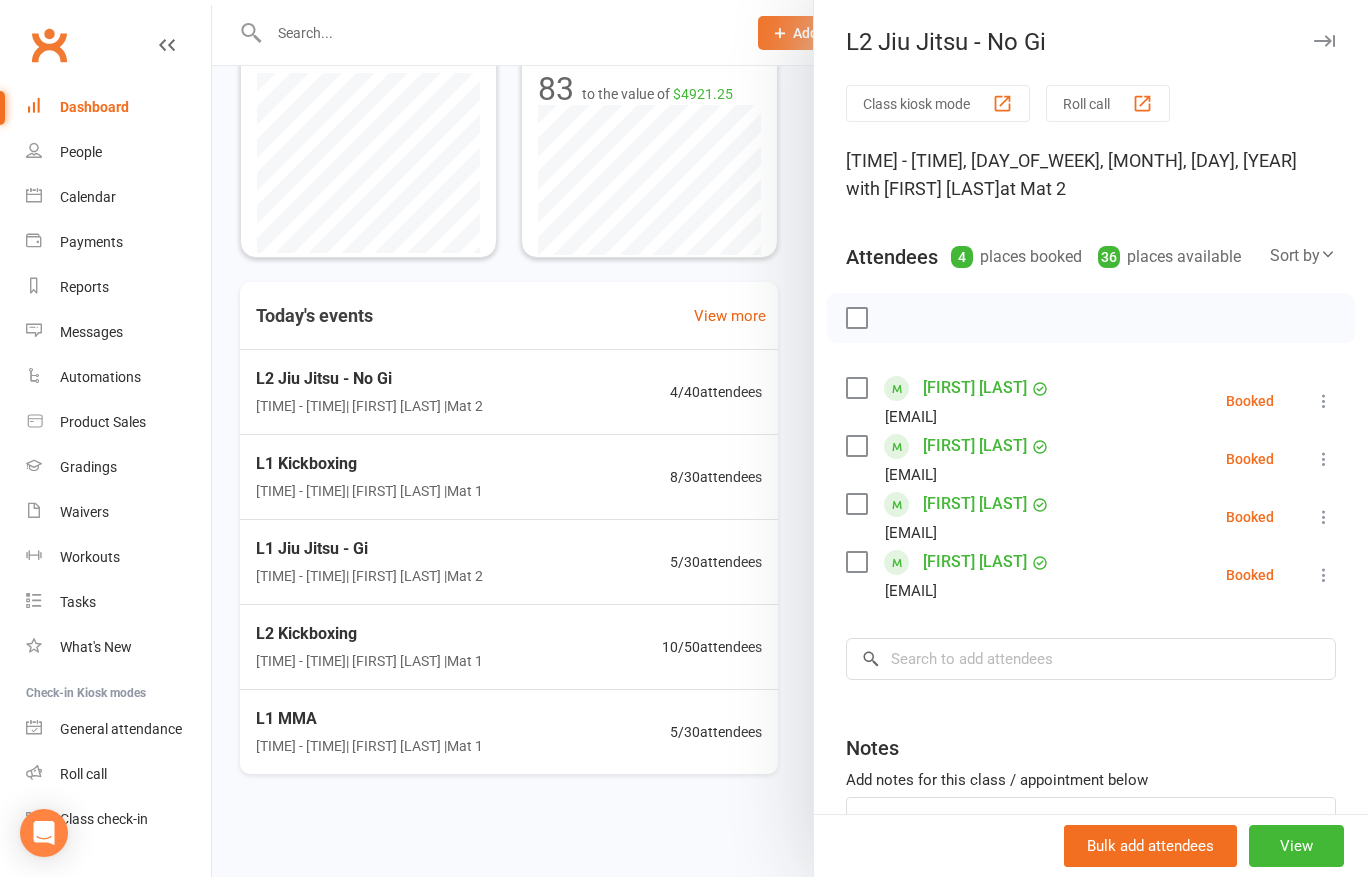 click at bounding box center (790, 438) 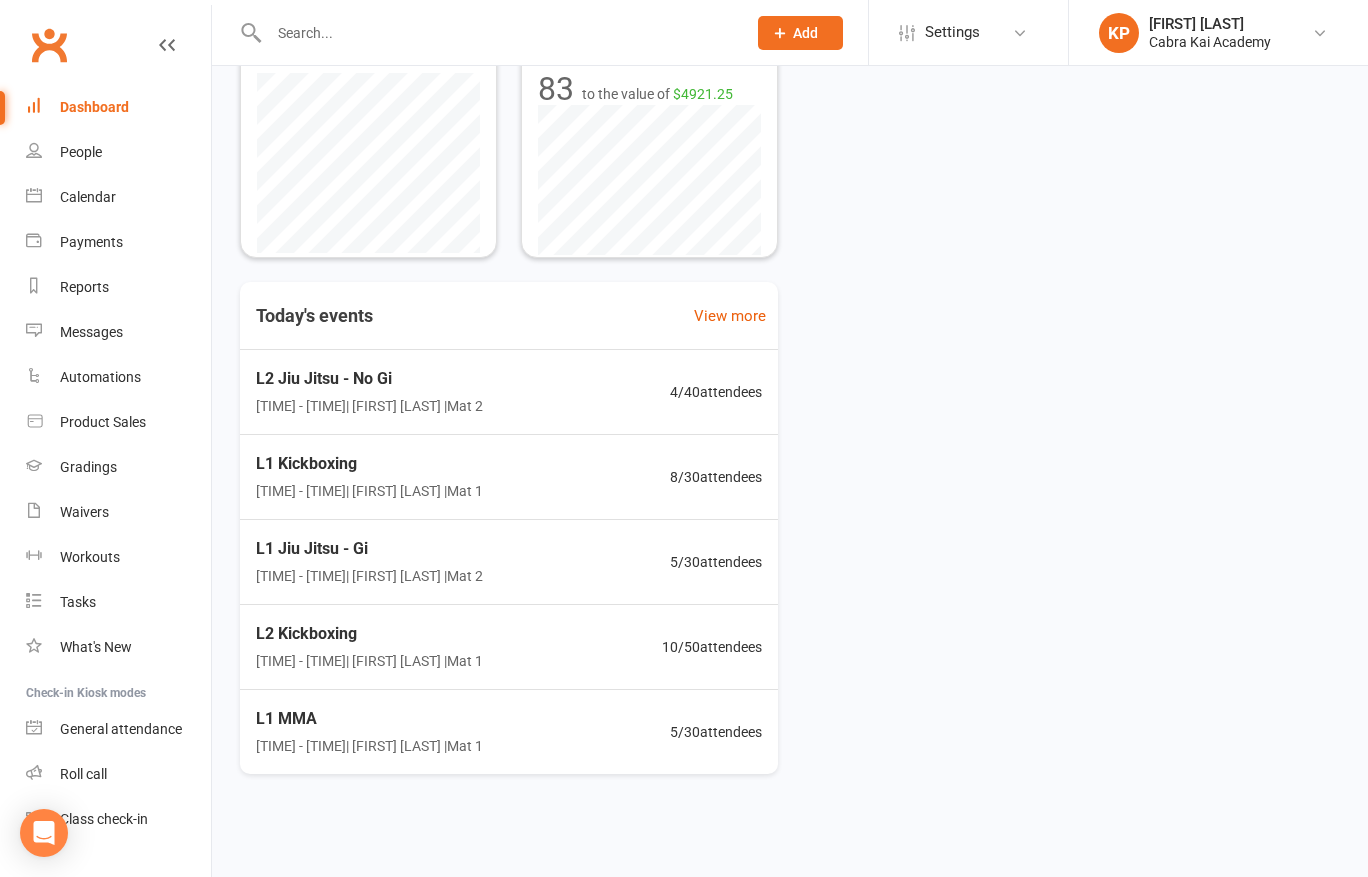 click on "Dashboard" at bounding box center [94, 107] 